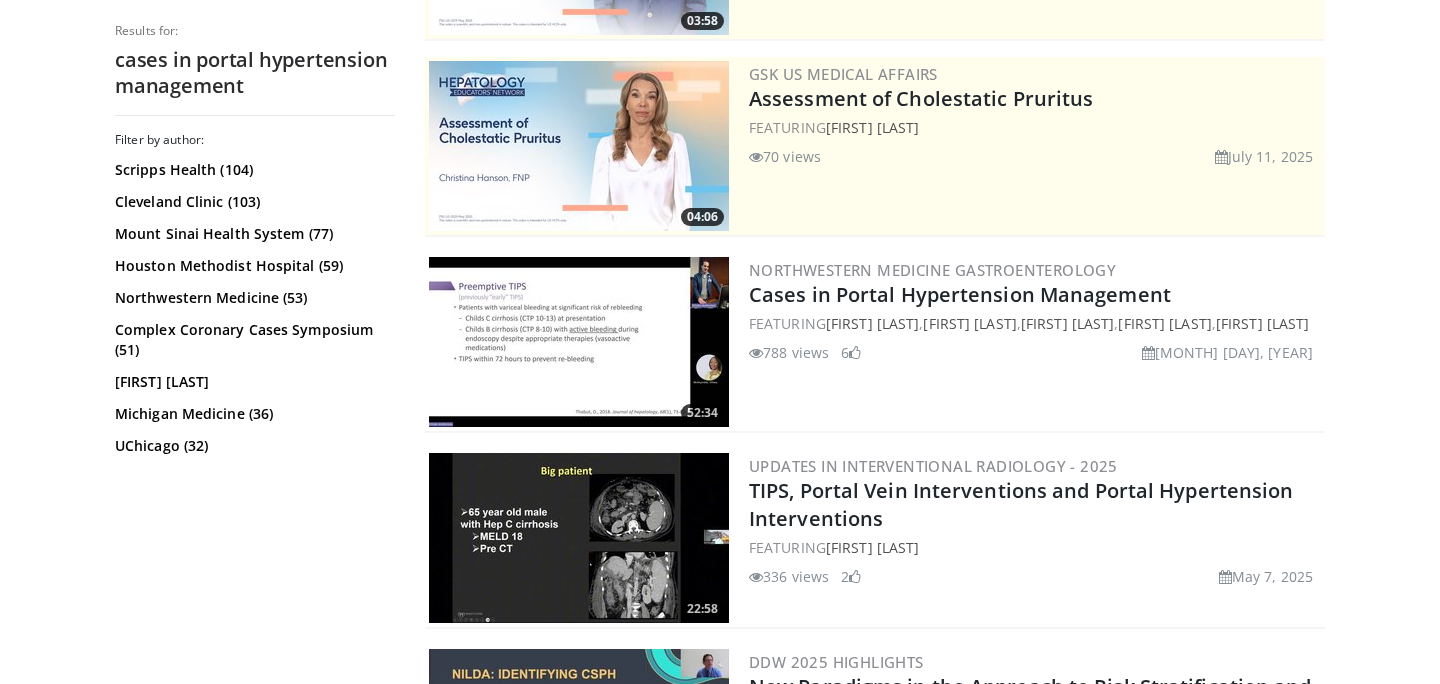 scroll, scrollTop: 368, scrollLeft: 0, axis: vertical 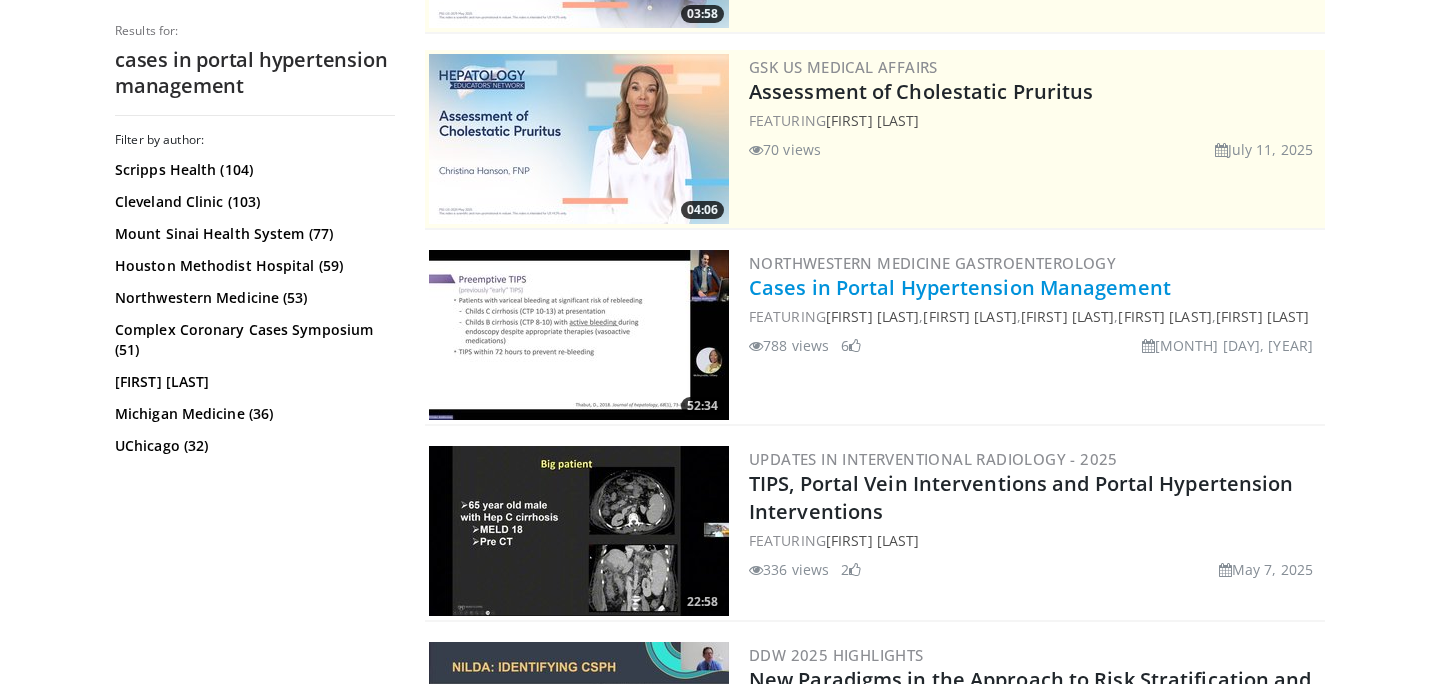 click on "Cases in Portal Hypertension Management" at bounding box center (960, 287) 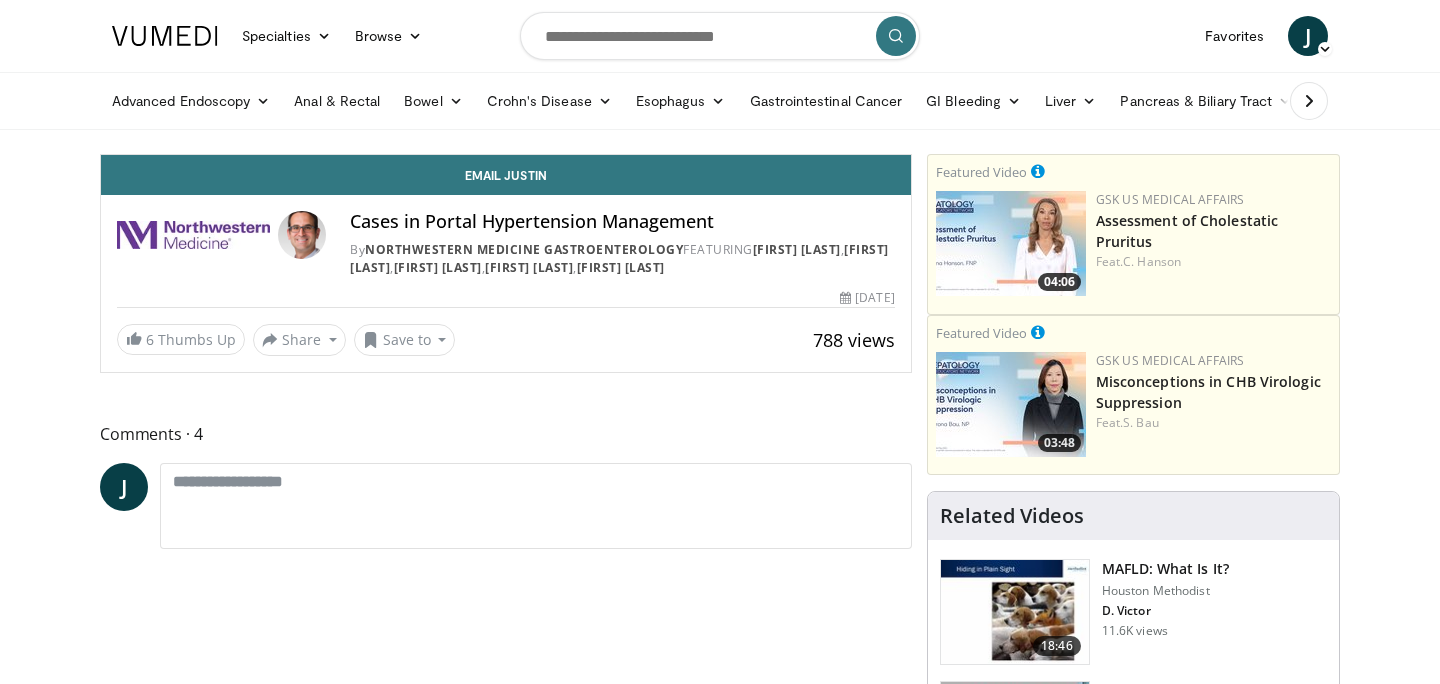 scroll, scrollTop: 0, scrollLeft: 0, axis: both 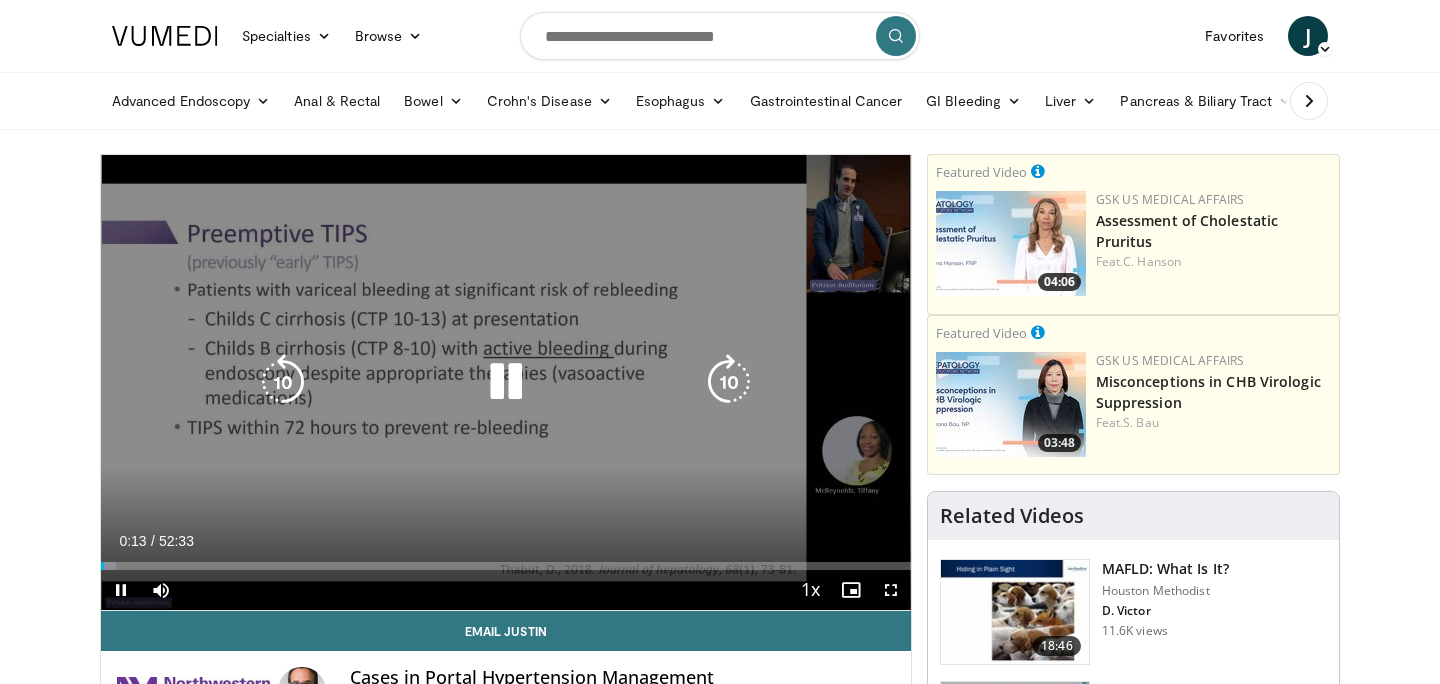 click at bounding box center (506, 382) 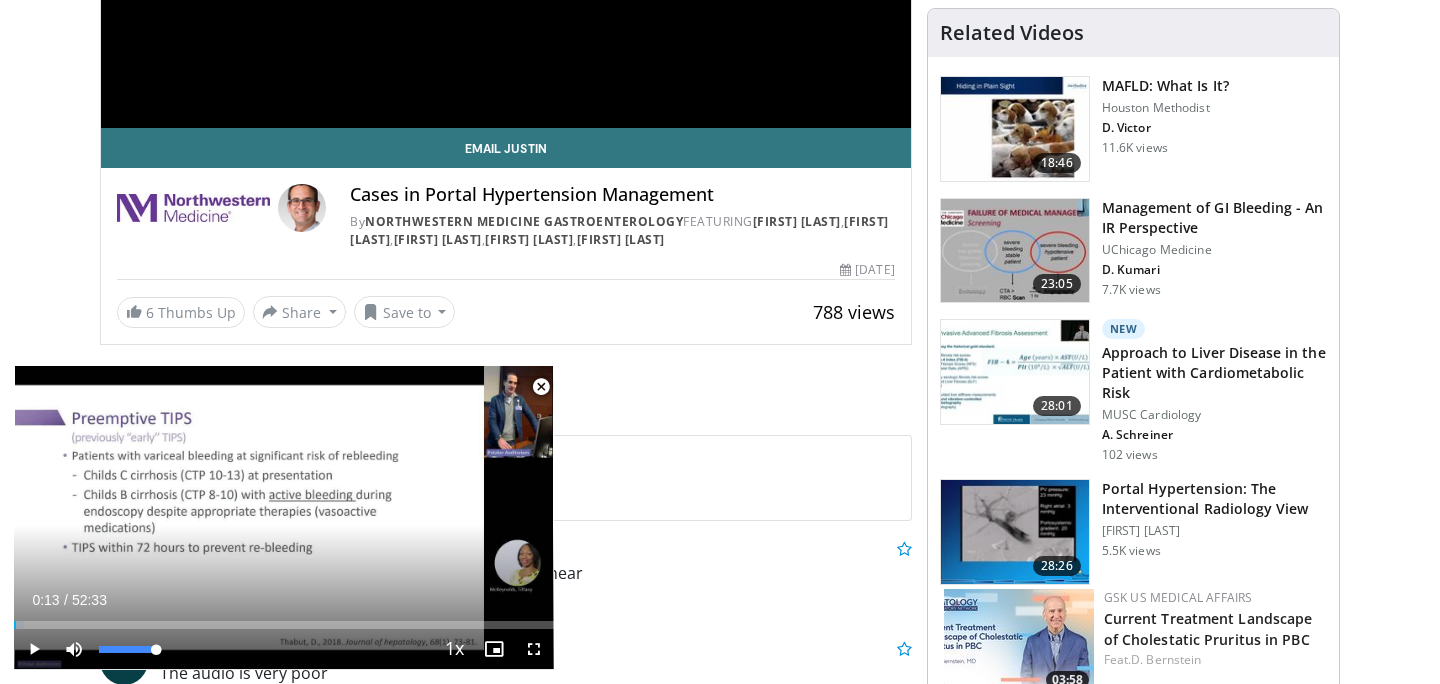 scroll, scrollTop: 554, scrollLeft: 0, axis: vertical 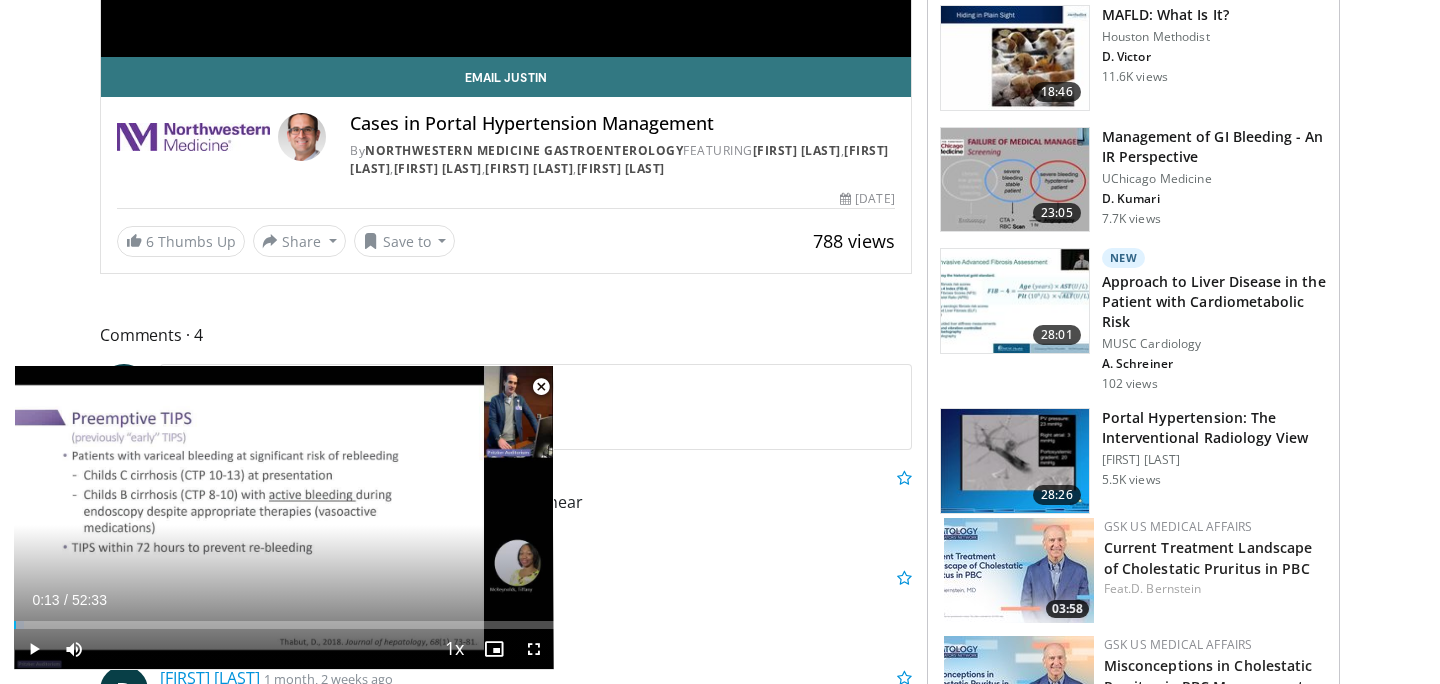 click at bounding box center [541, 387] 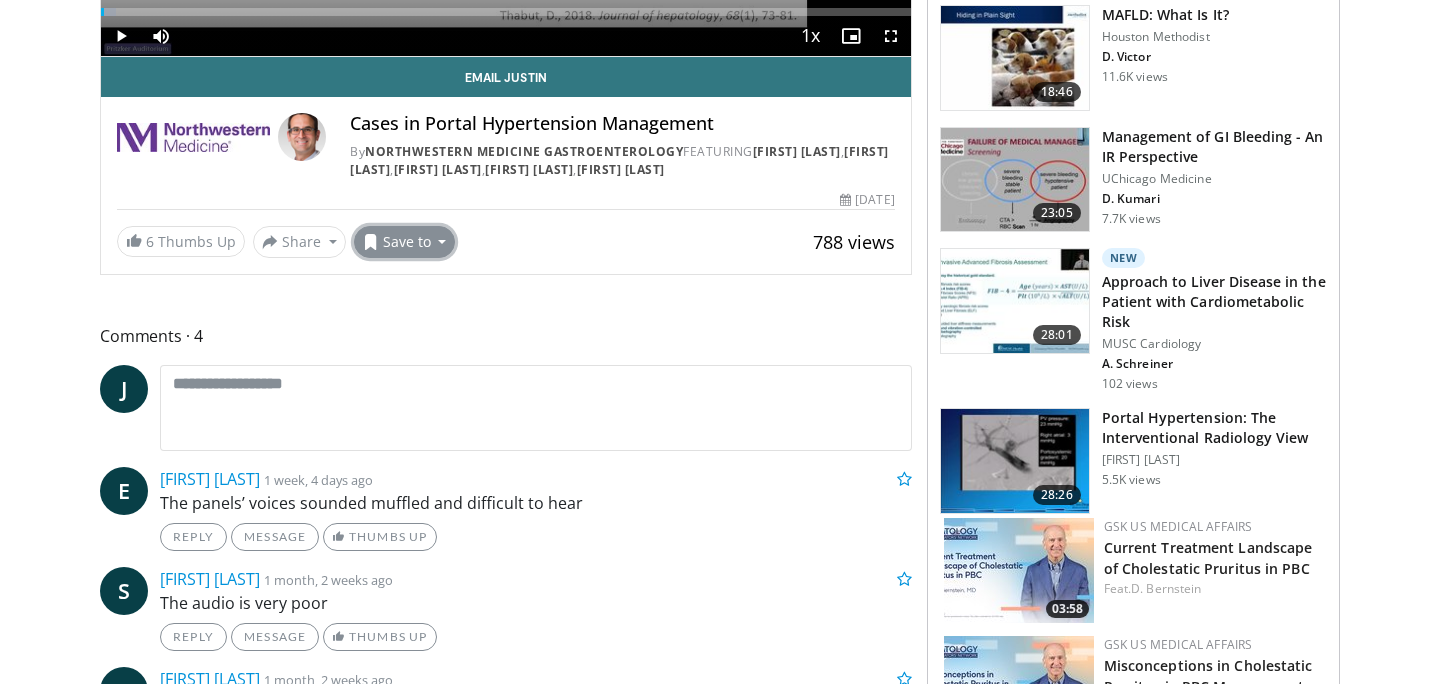 click on "Save to" at bounding box center [405, 242] 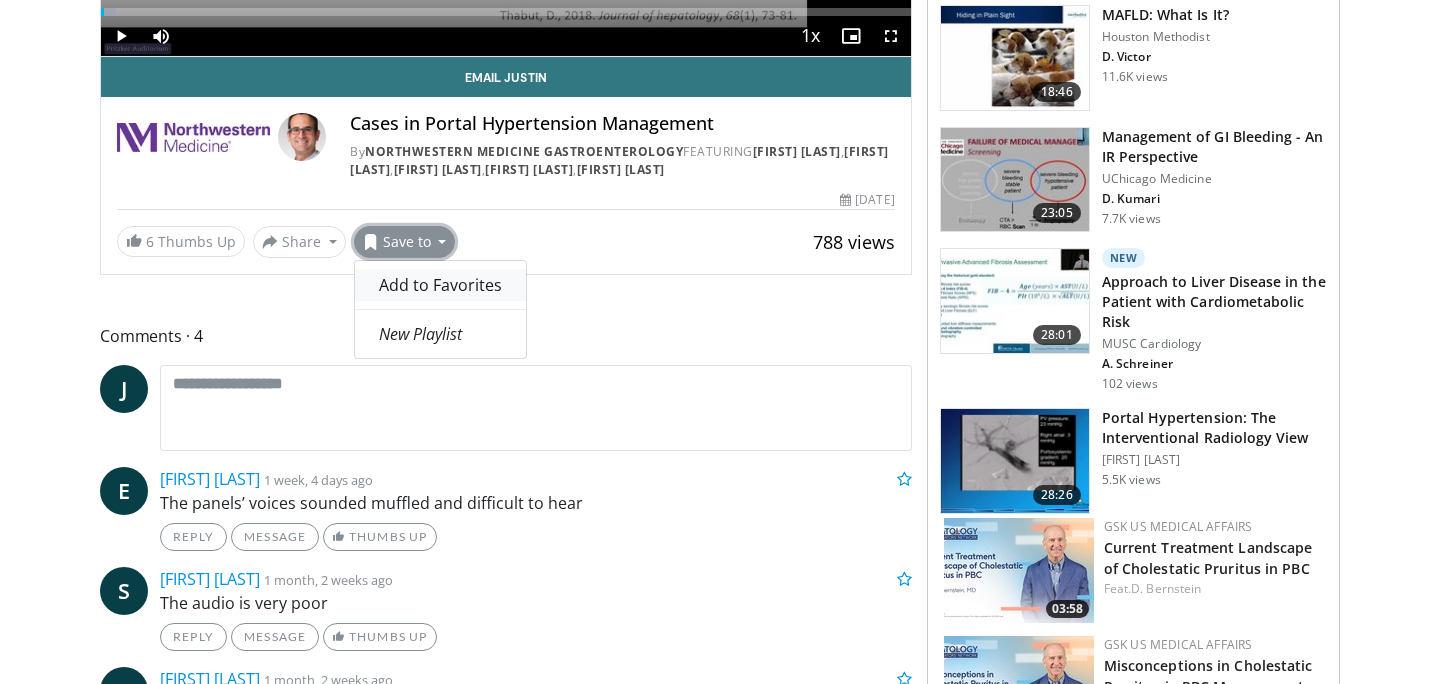 click on "Add to Favorites" at bounding box center [440, 285] 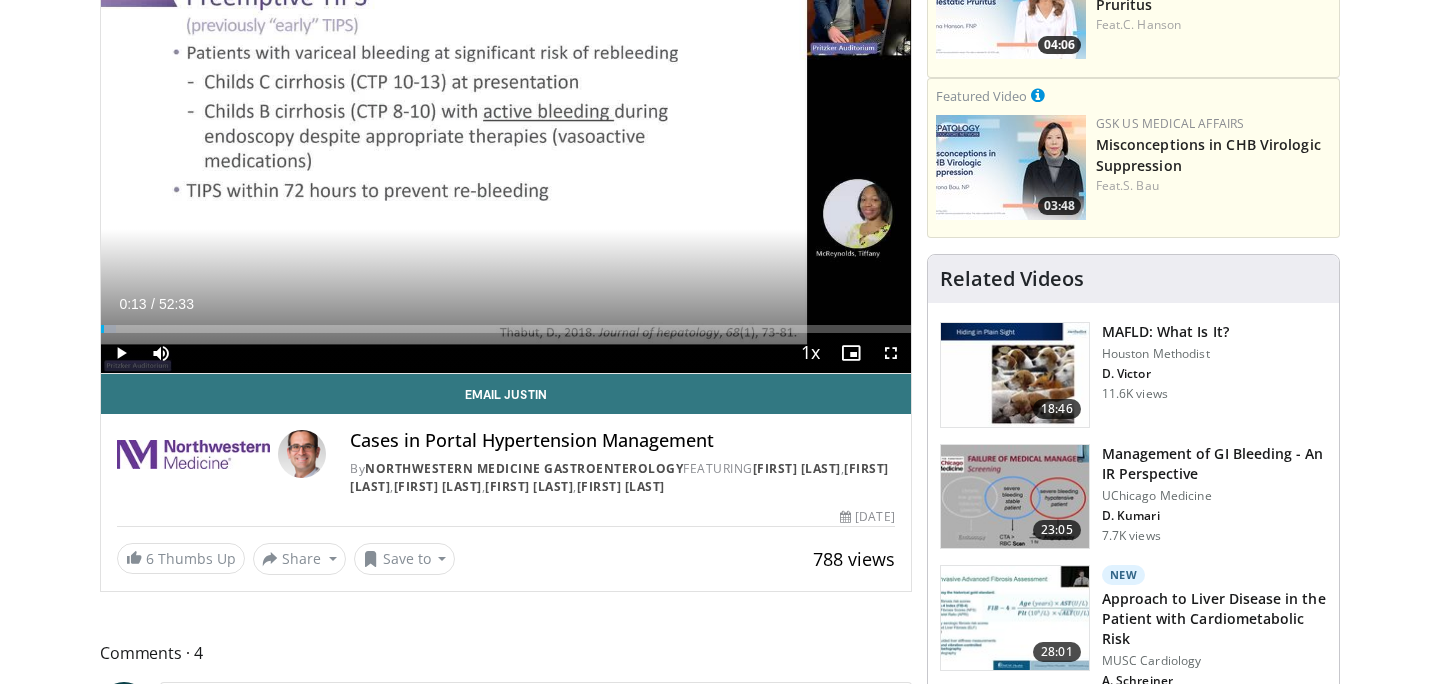 scroll, scrollTop: 0, scrollLeft: 0, axis: both 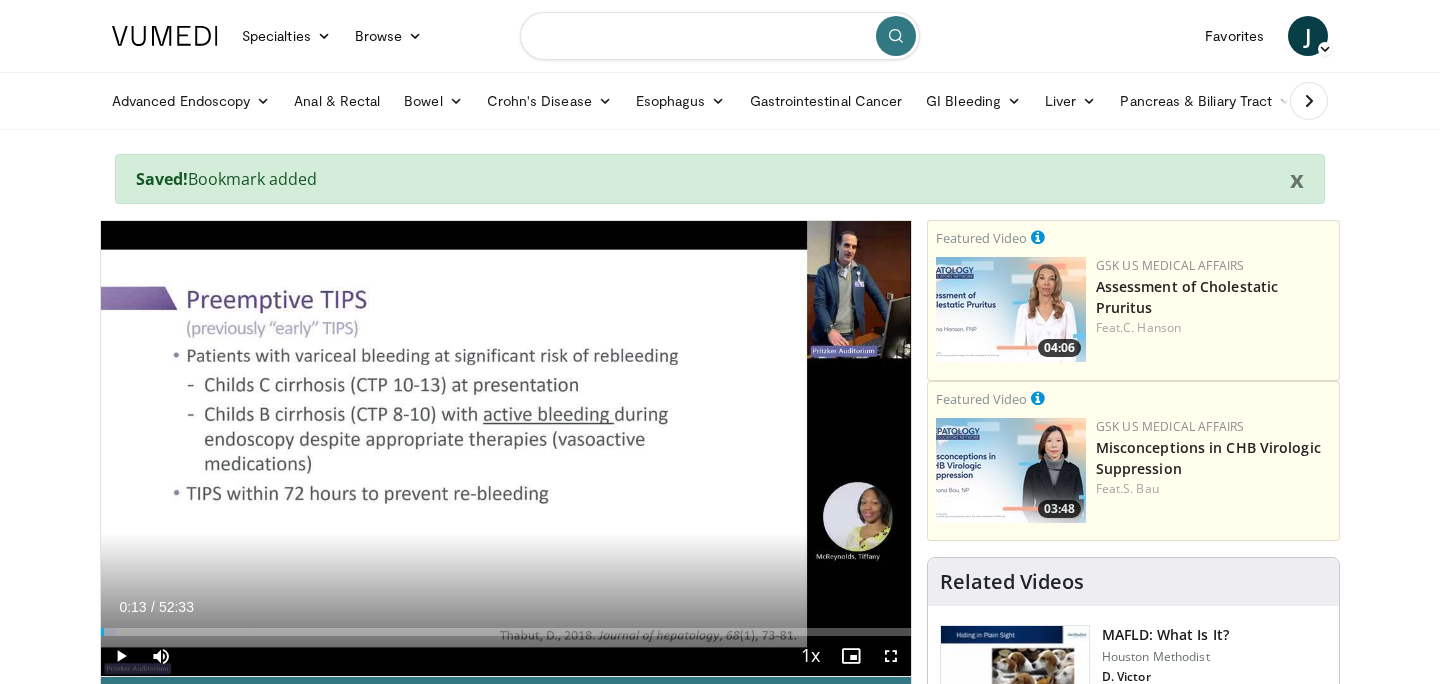 click at bounding box center (720, 36) 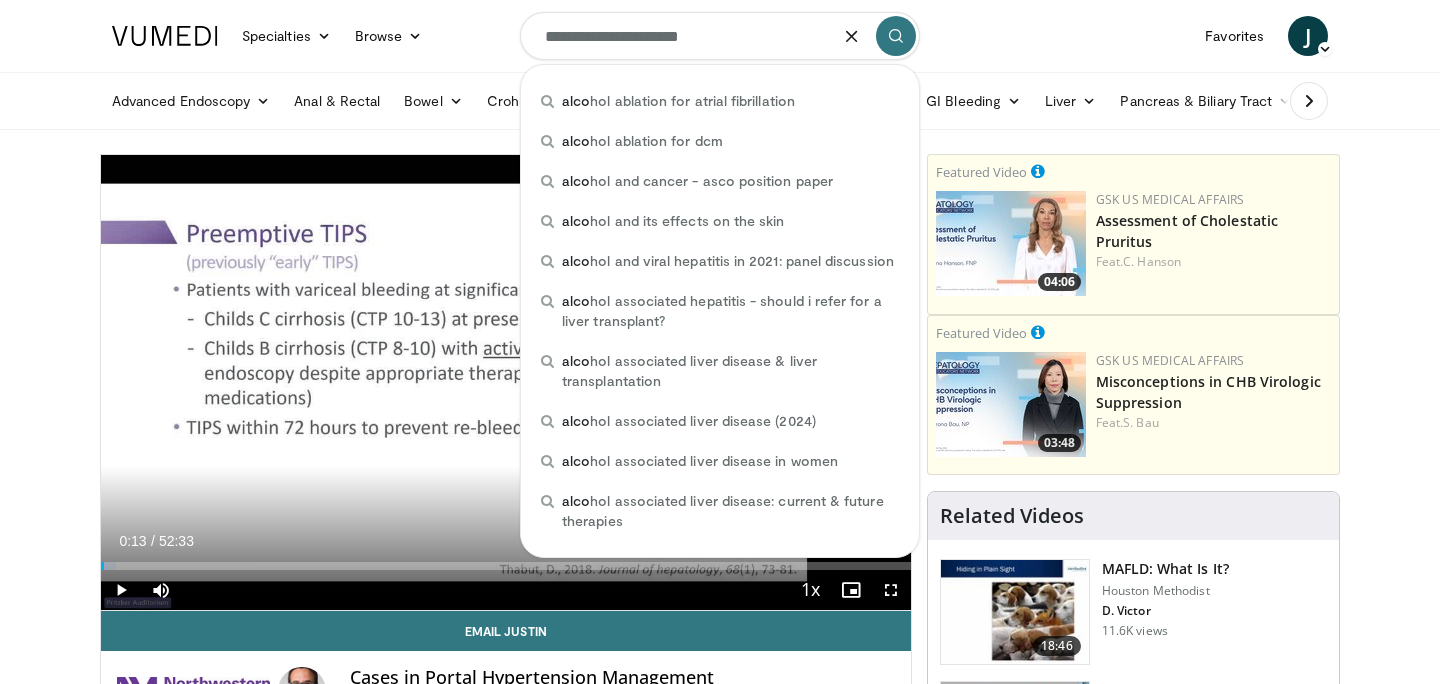 type on "**********" 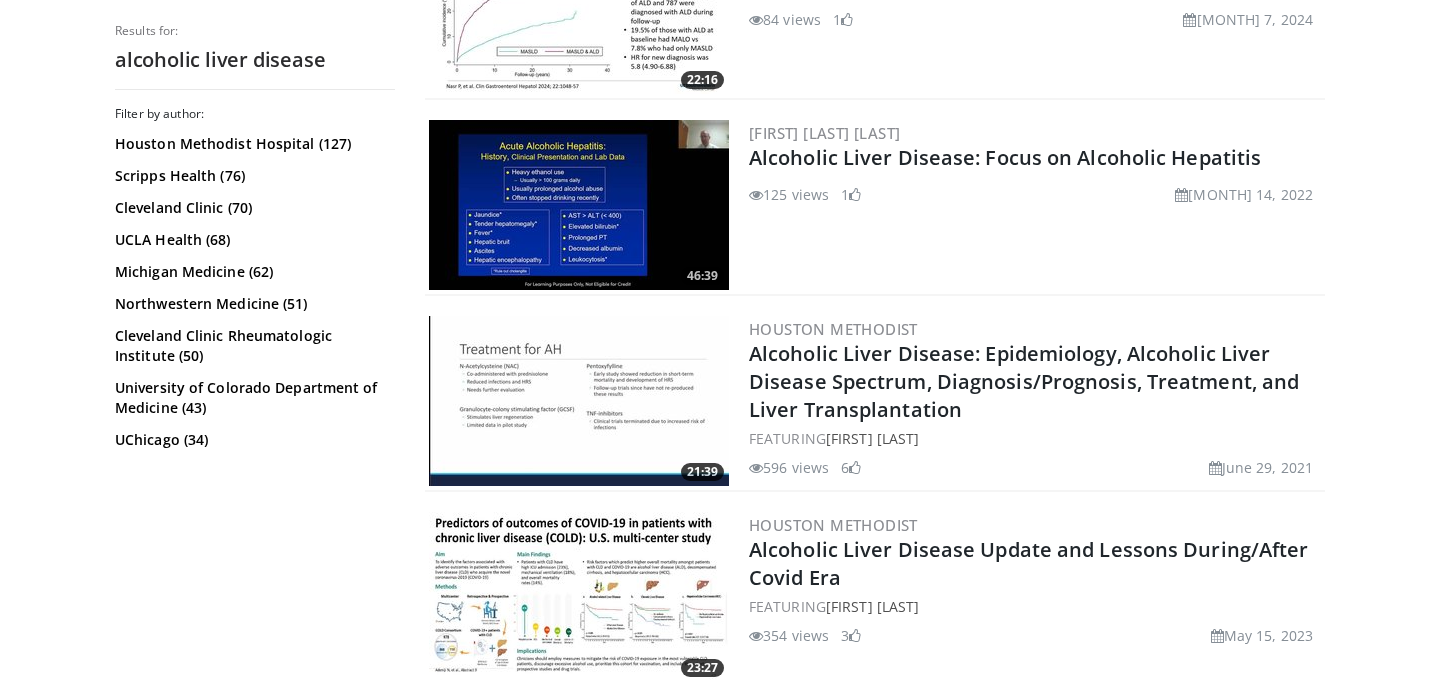 scroll, scrollTop: 0, scrollLeft: 0, axis: both 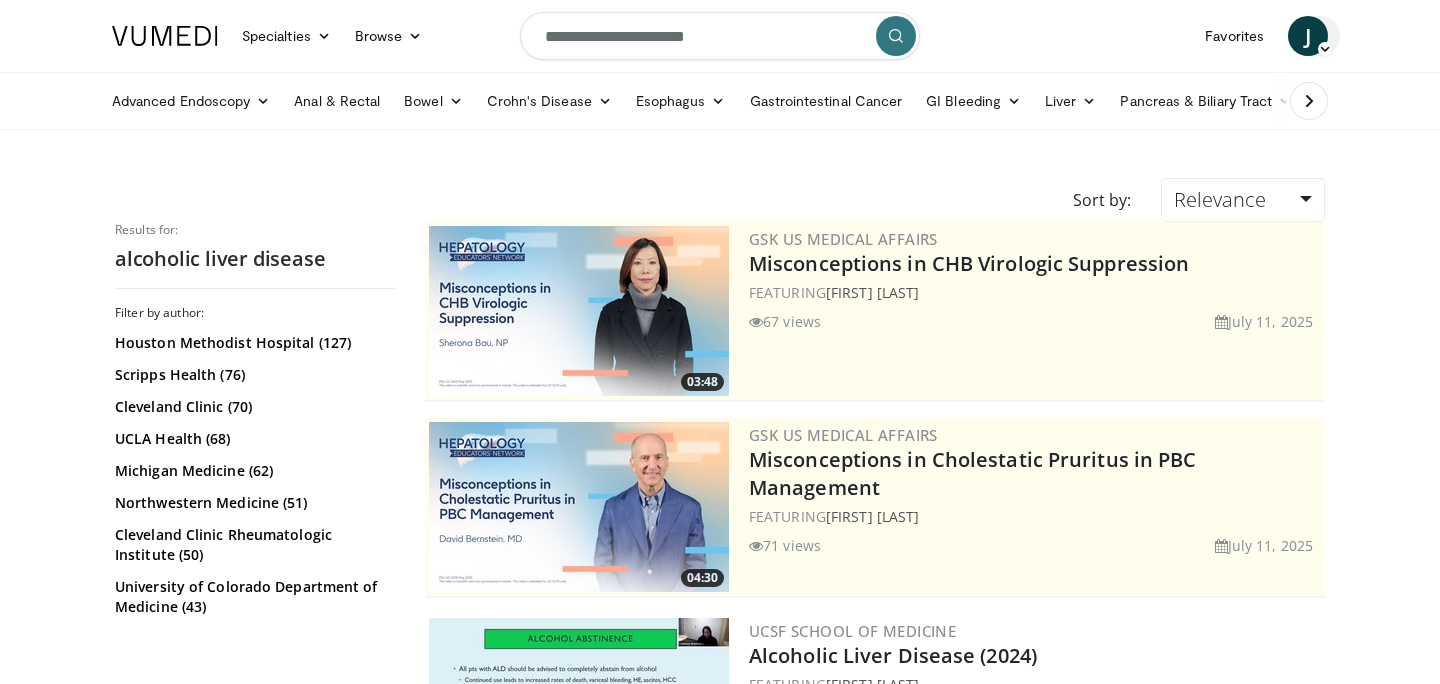 click at bounding box center [1325, 49] 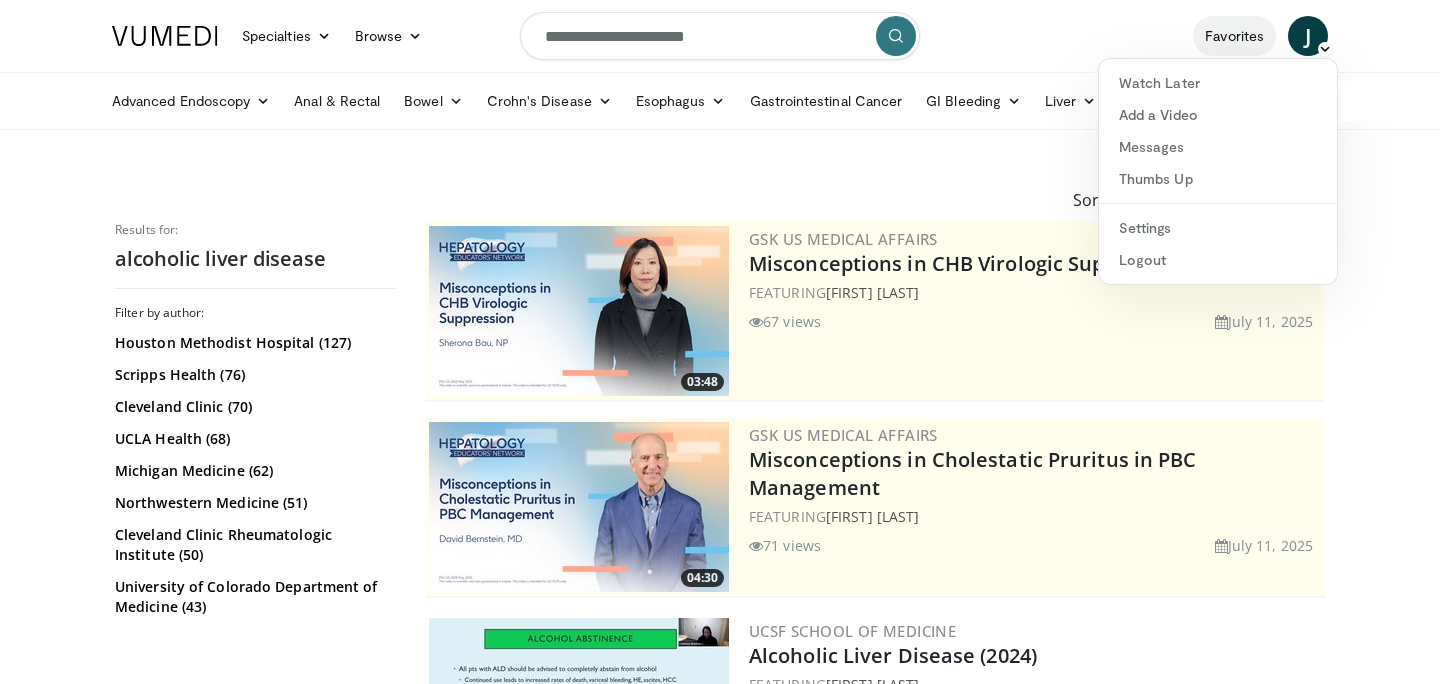 click on "Favorites" at bounding box center [1234, 36] 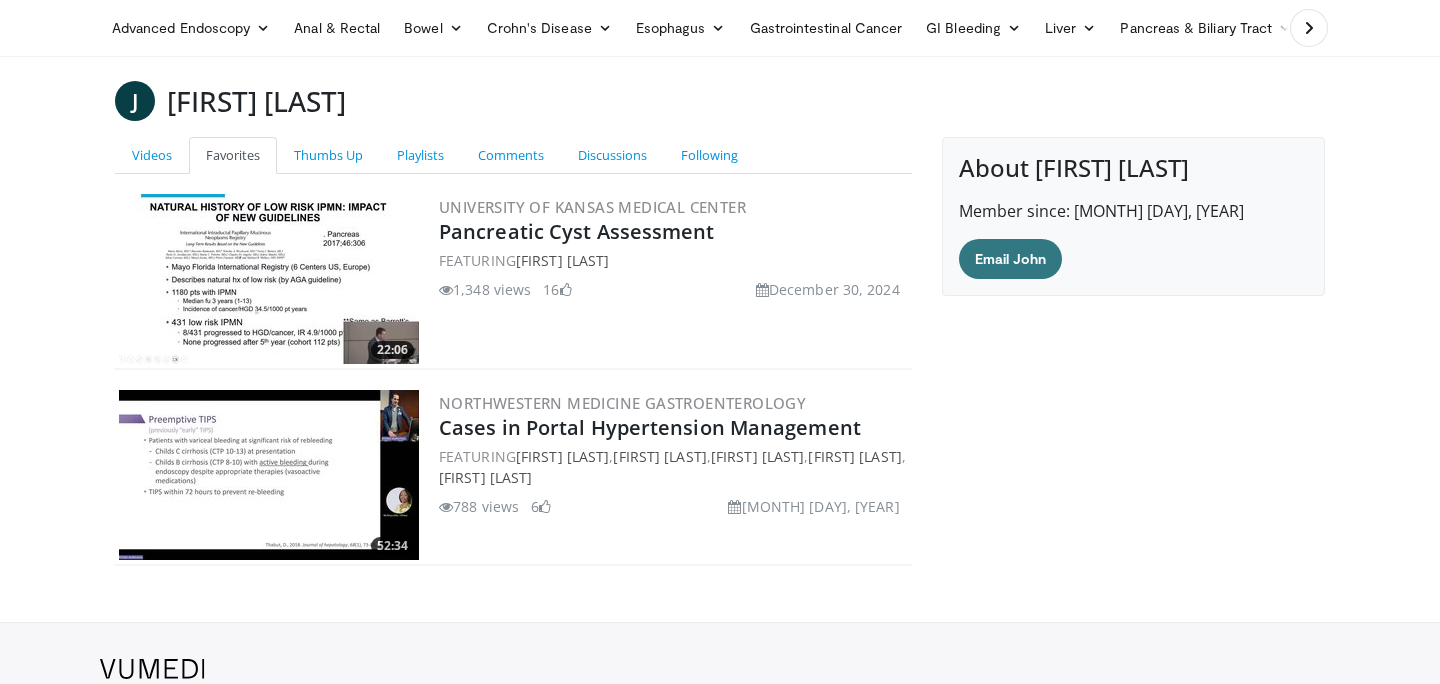 scroll, scrollTop: 0, scrollLeft: 0, axis: both 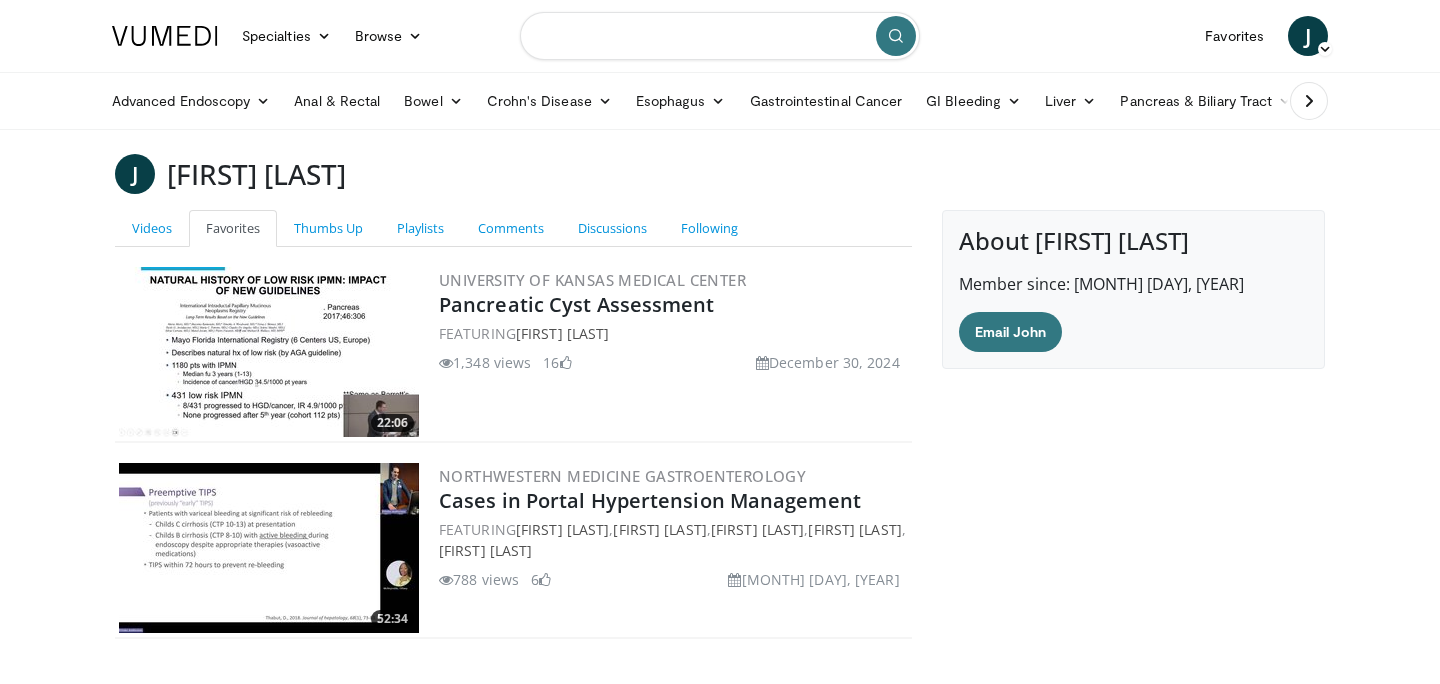 click at bounding box center [720, 36] 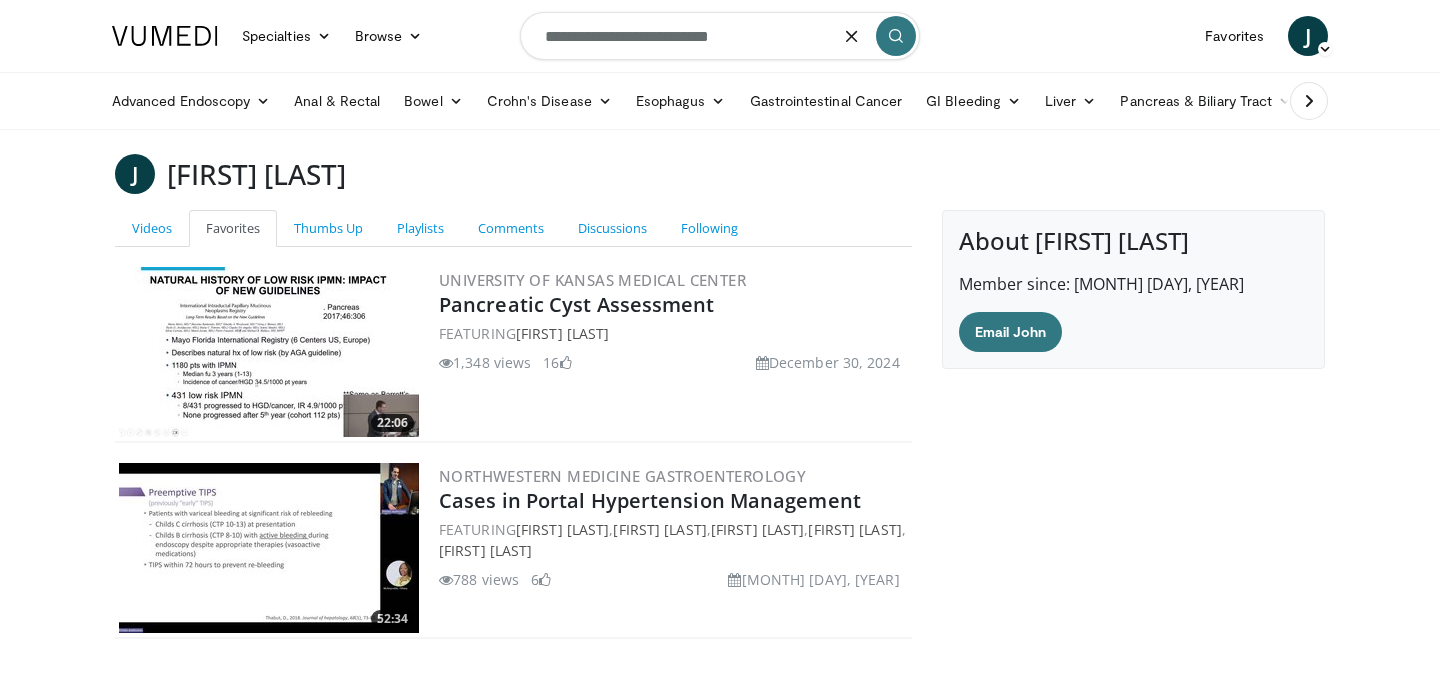 type on "**********" 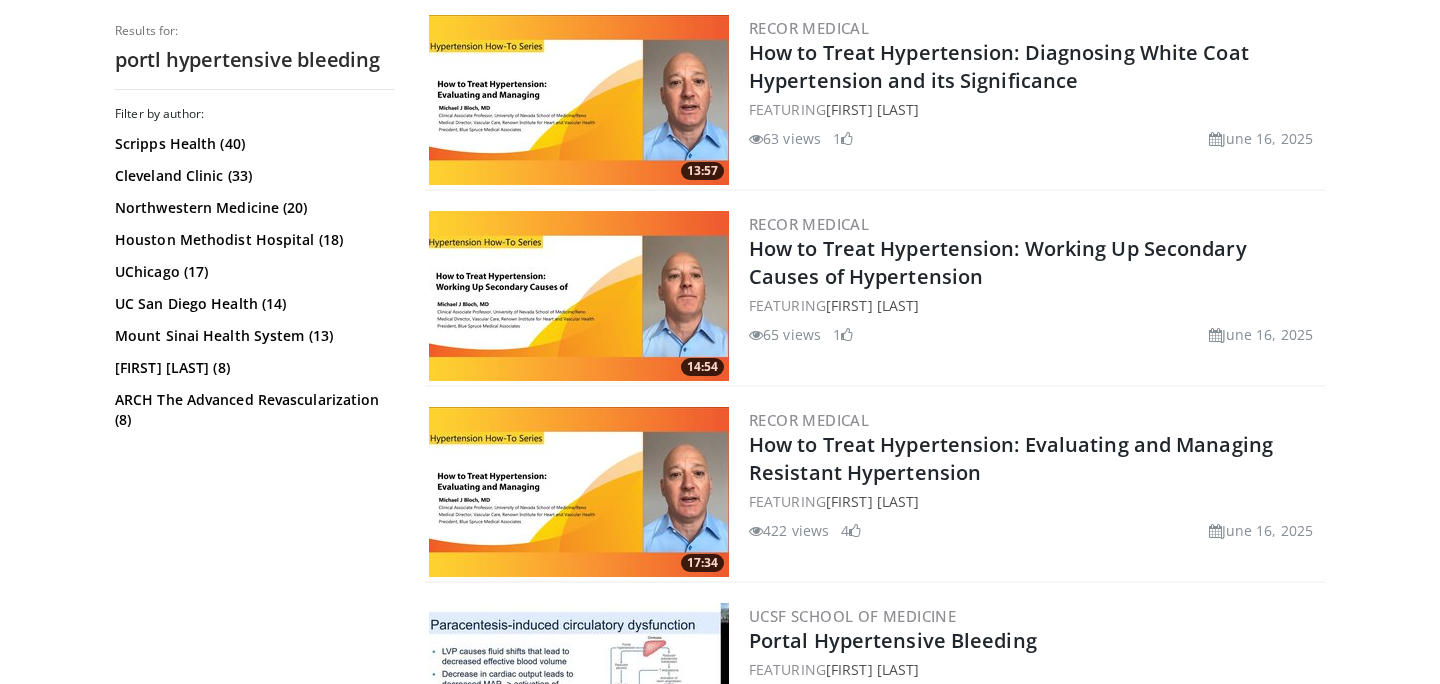 scroll, scrollTop: 177, scrollLeft: 0, axis: vertical 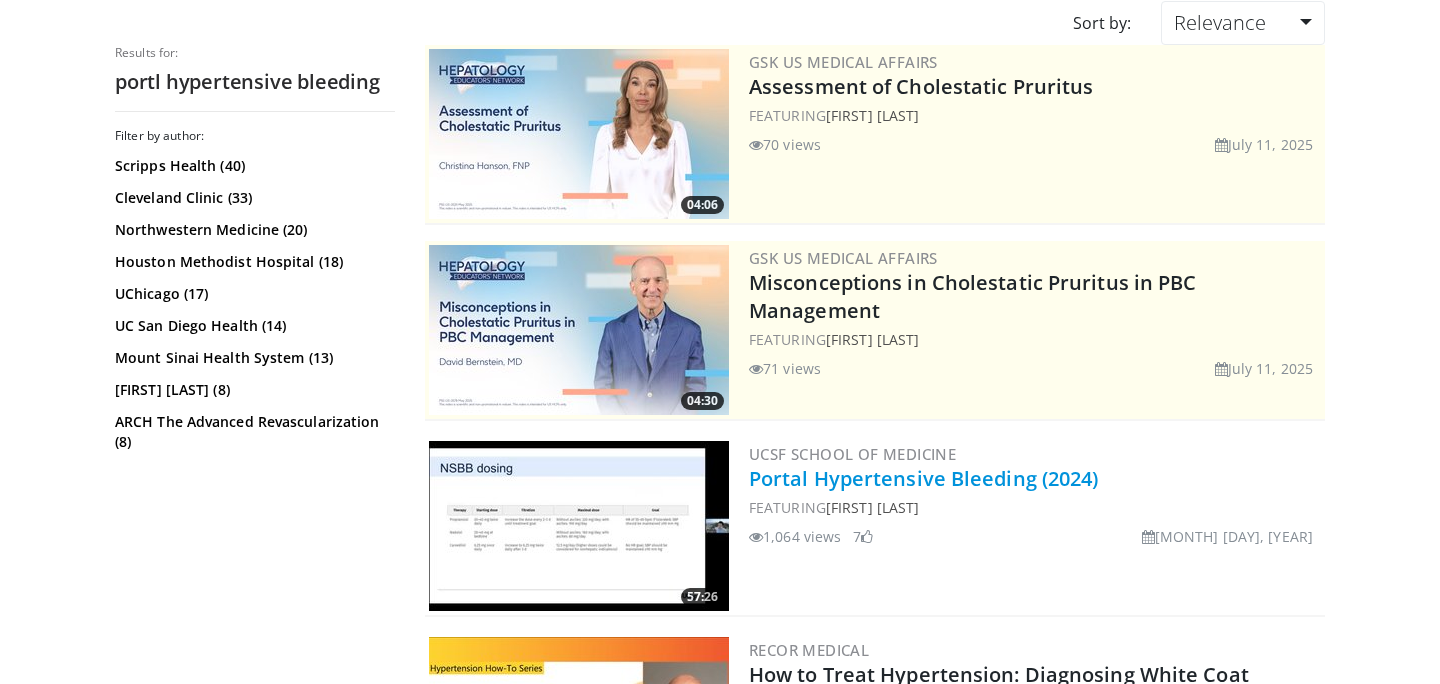 click on "Portal Hypertensive Bleeding (2024)" at bounding box center (924, 478) 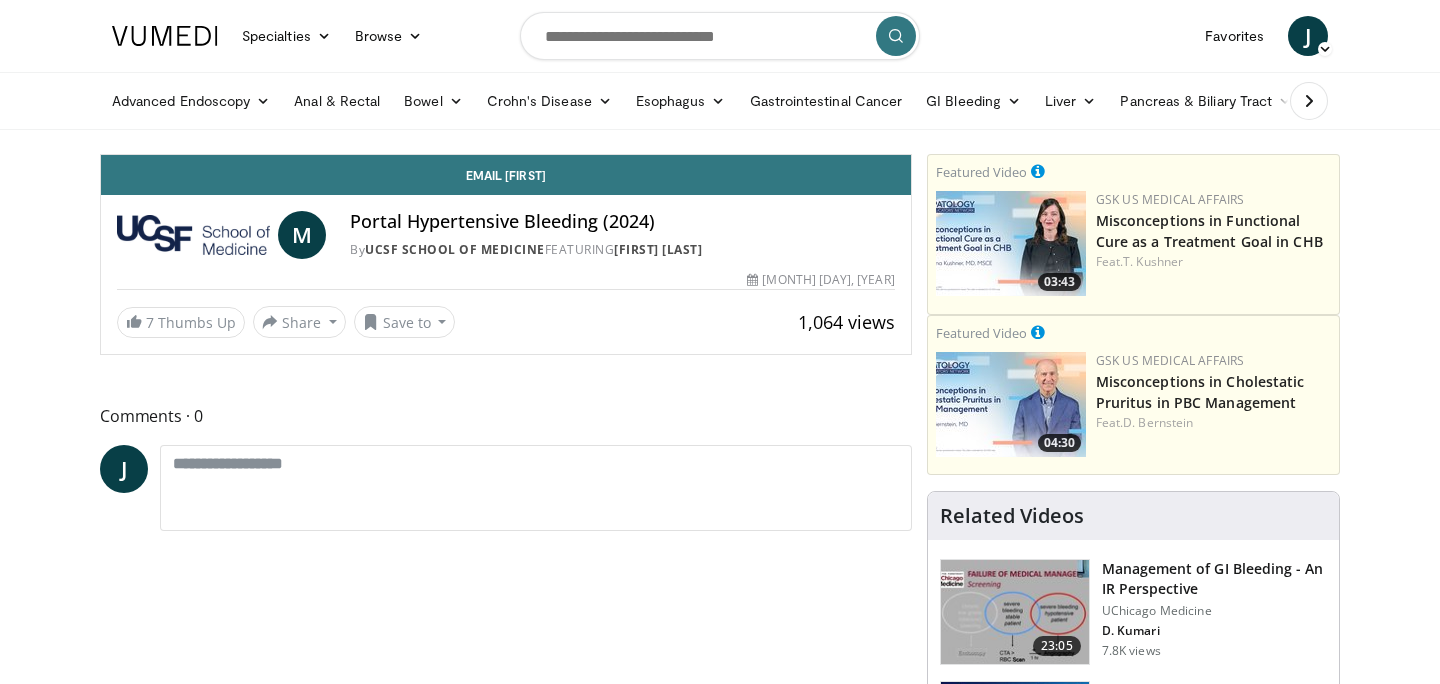 scroll, scrollTop: 0, scrollLeft: 0, axis: both 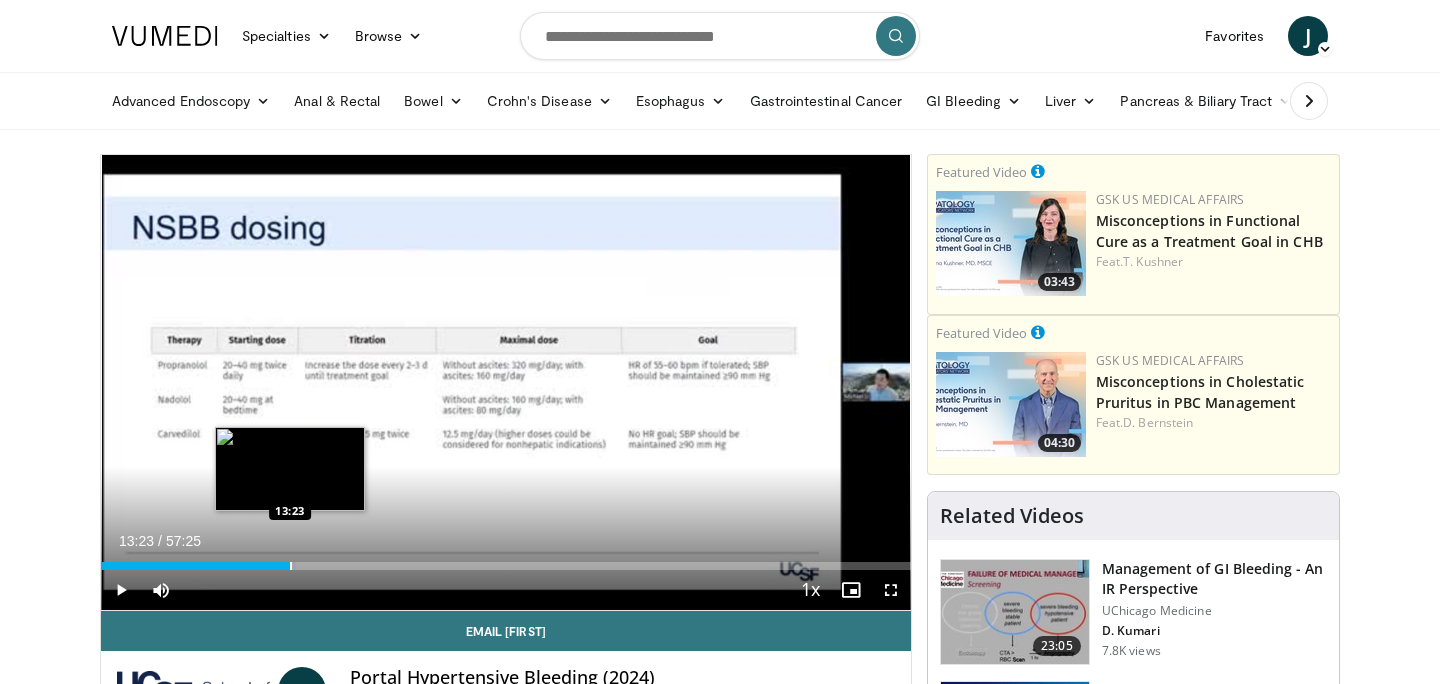 drag, startPoint x: 115, startPoint y: 559, endPoint x: 289, endPoint y: 567, distance: 174.1838 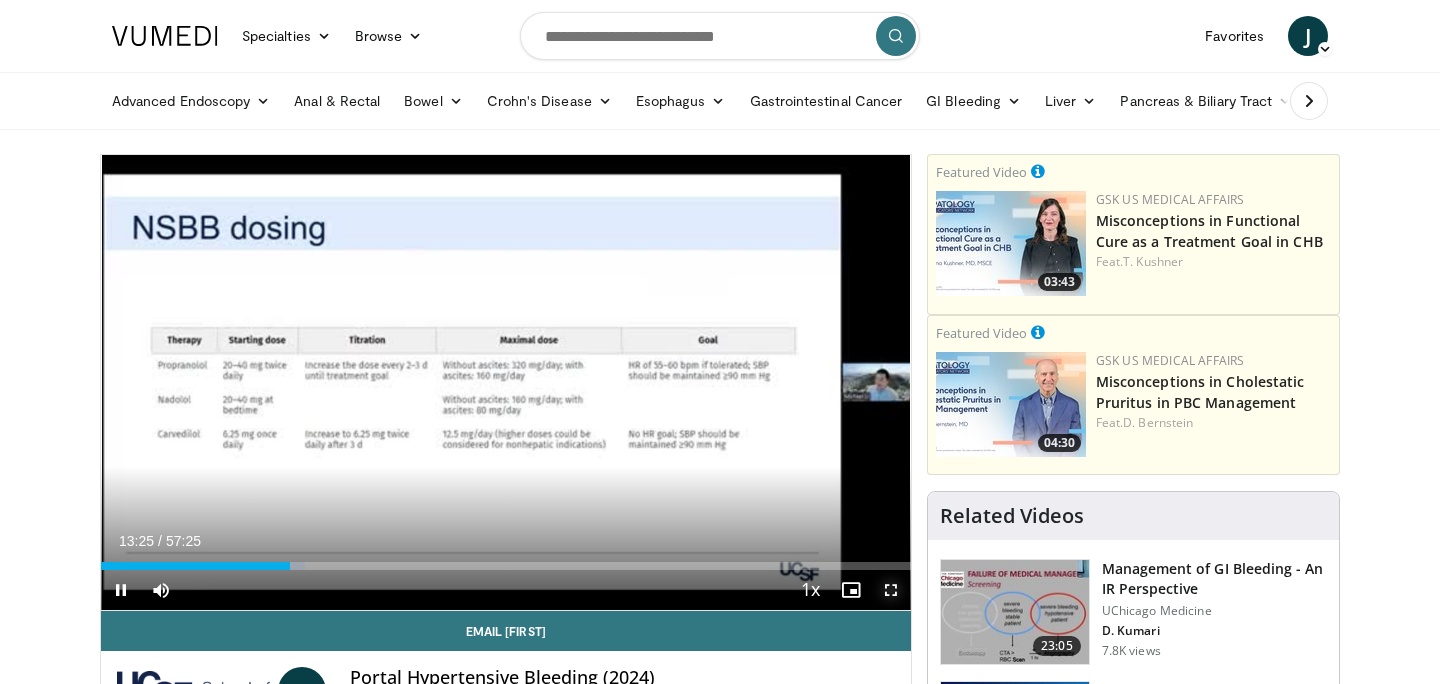 click at bounding box center (891, 590) 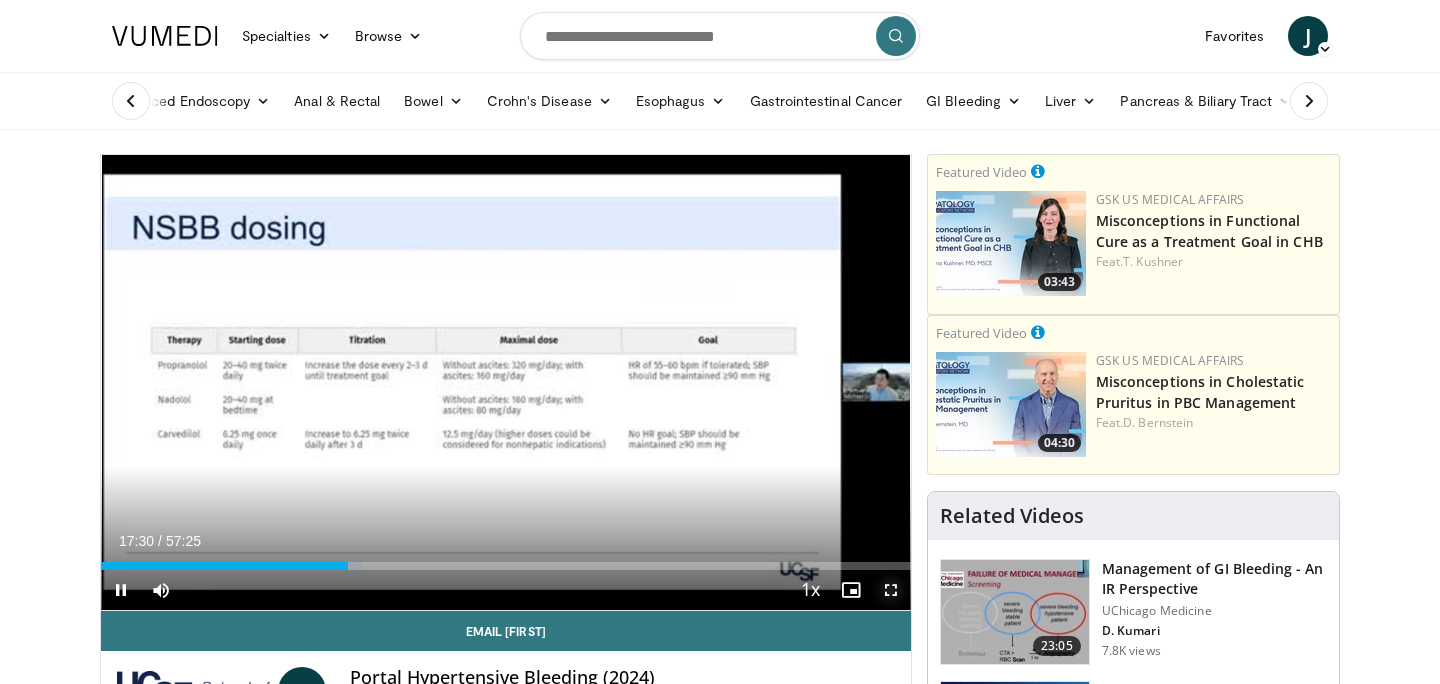 click at bounding box center [891, 590] 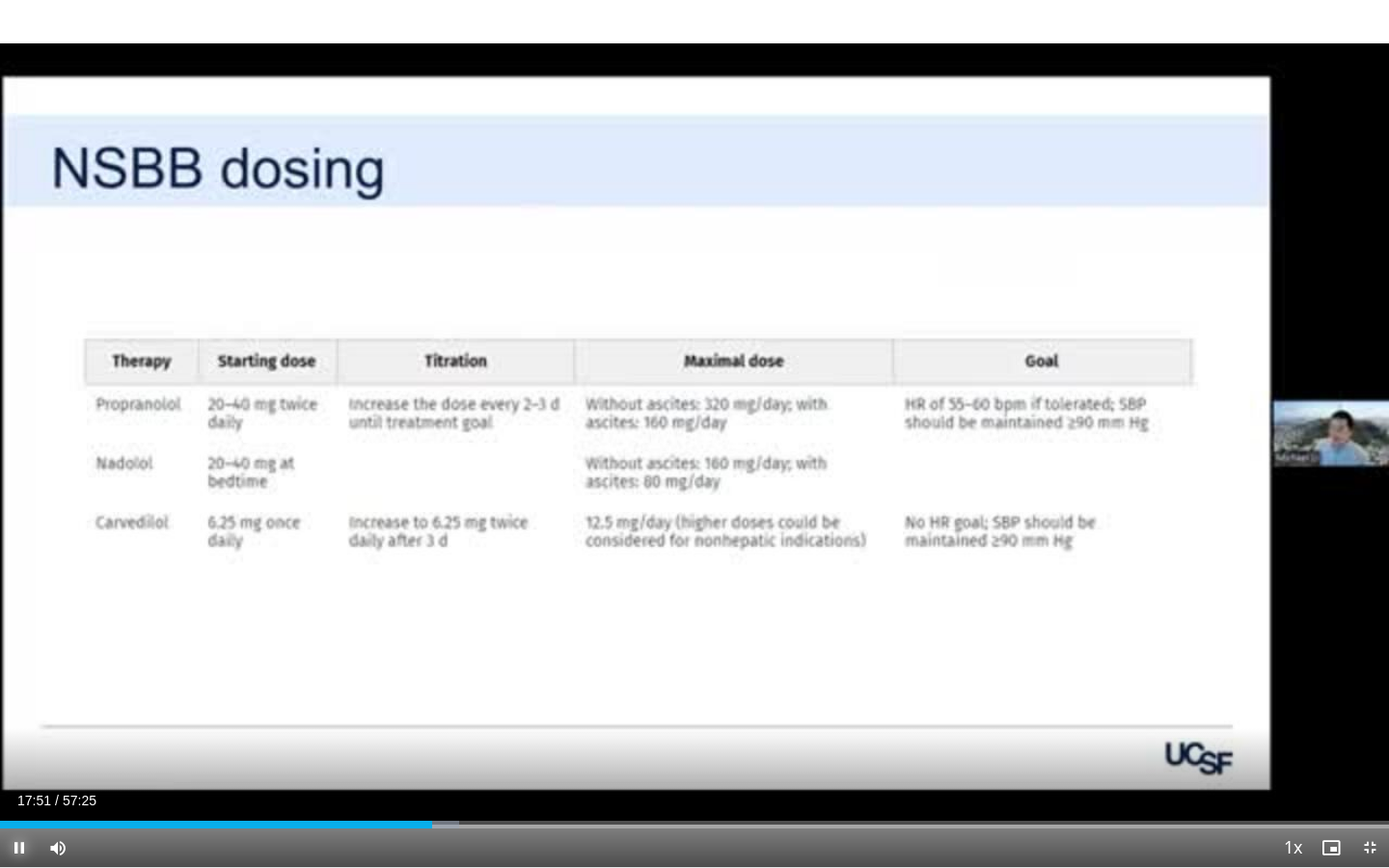 click at bounding box center [19, 848] 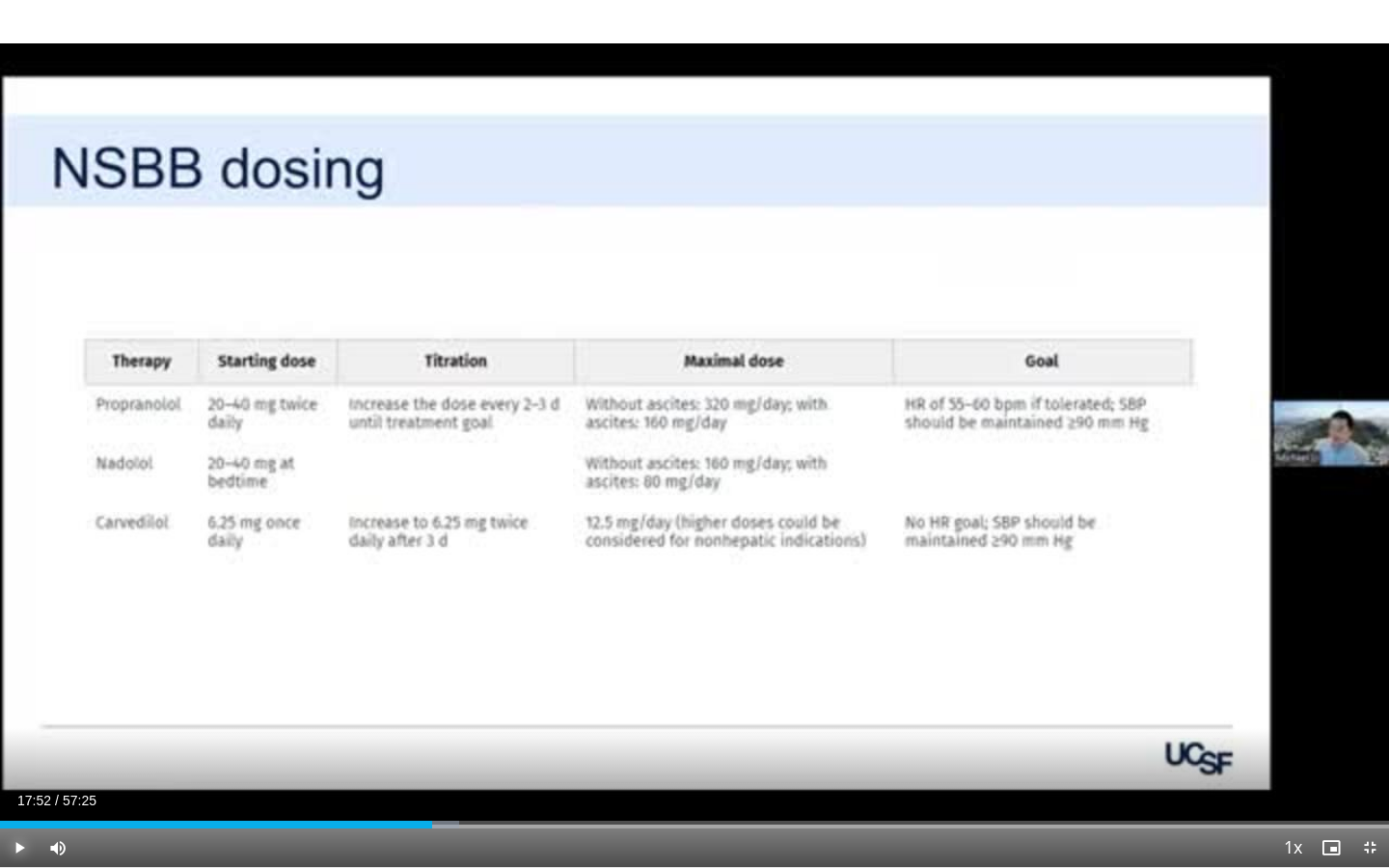 click at bounding box center (19, 848) 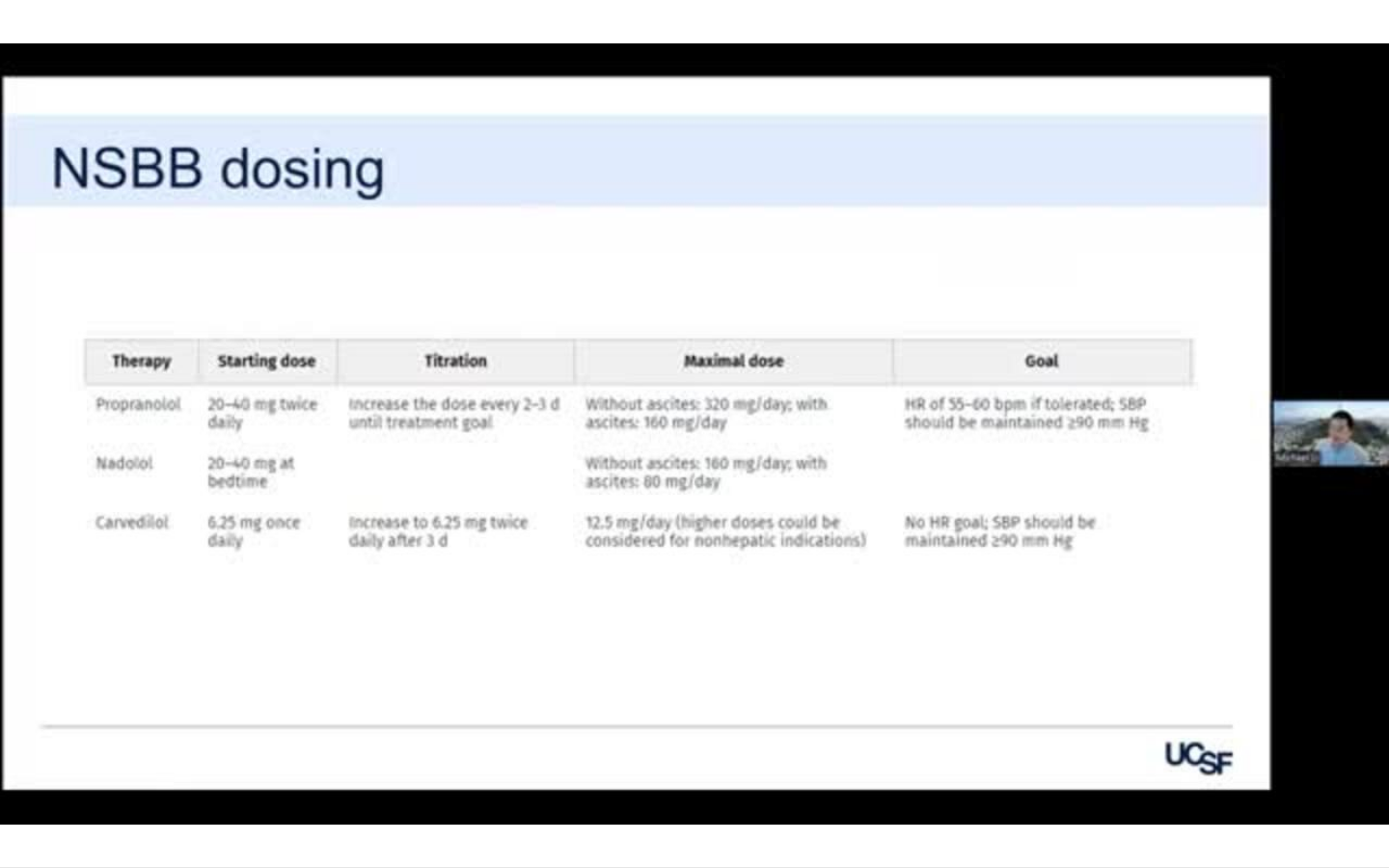 type 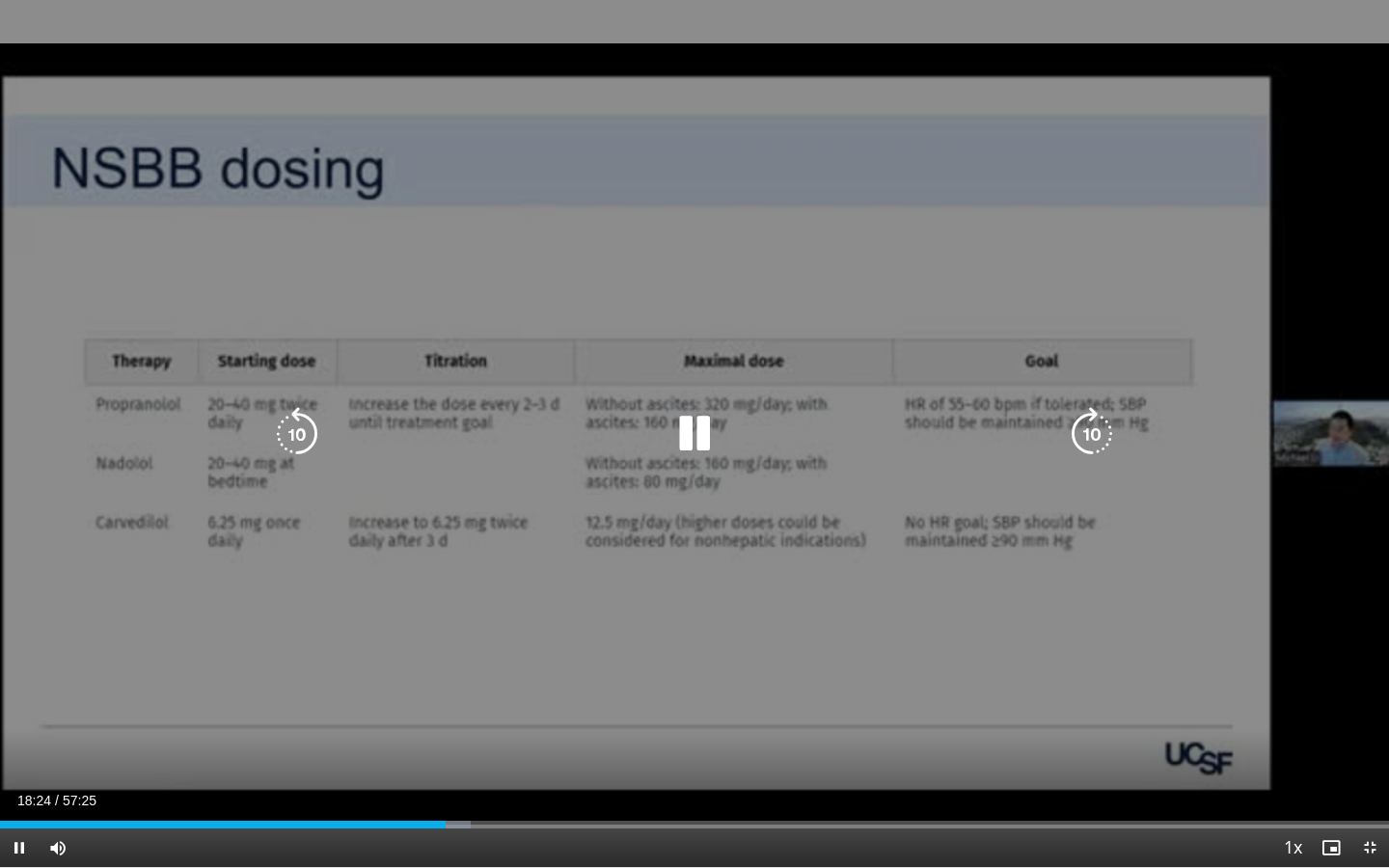 click at bounding box center [297, 434] 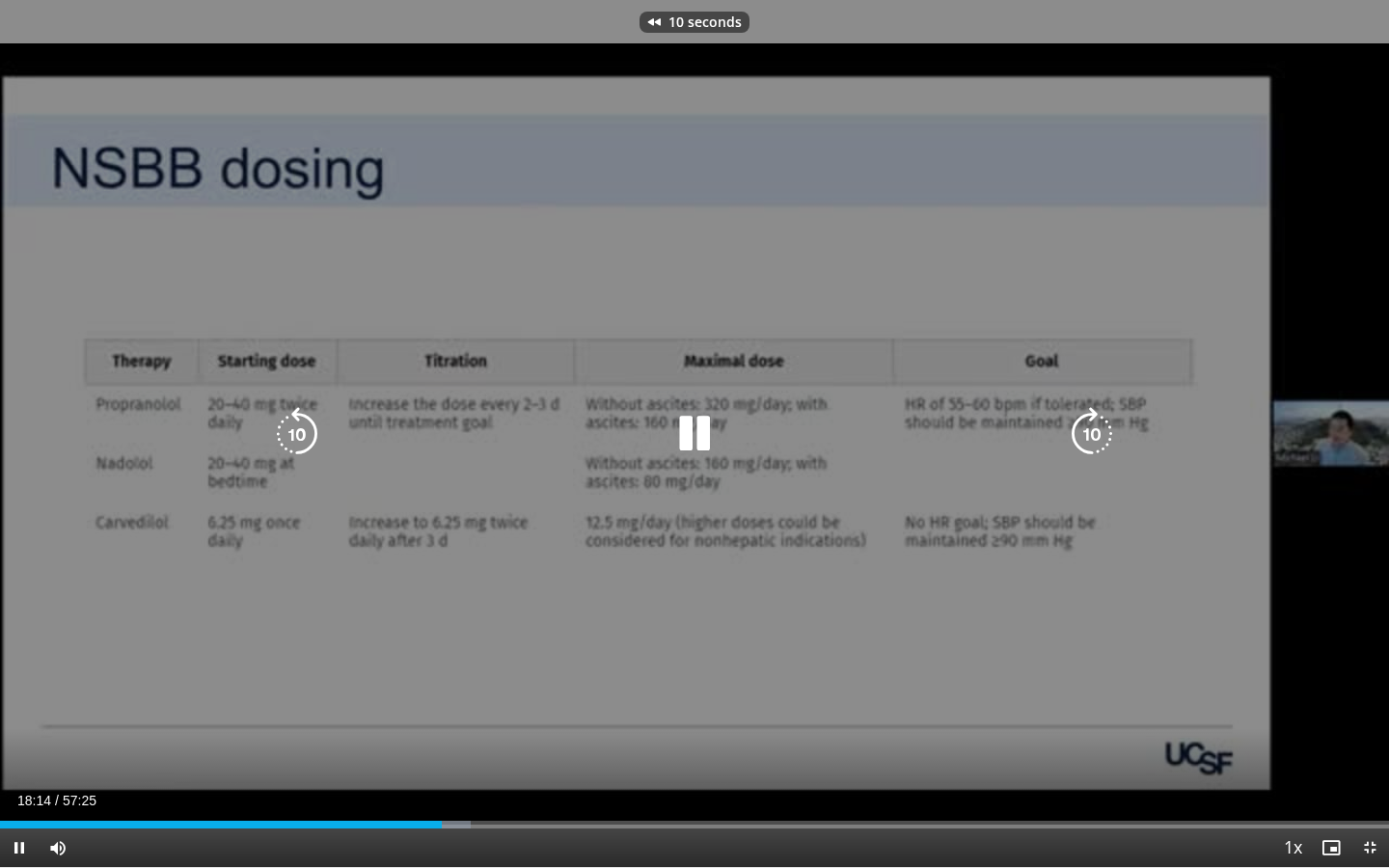 click at bounding box center (297, 434) 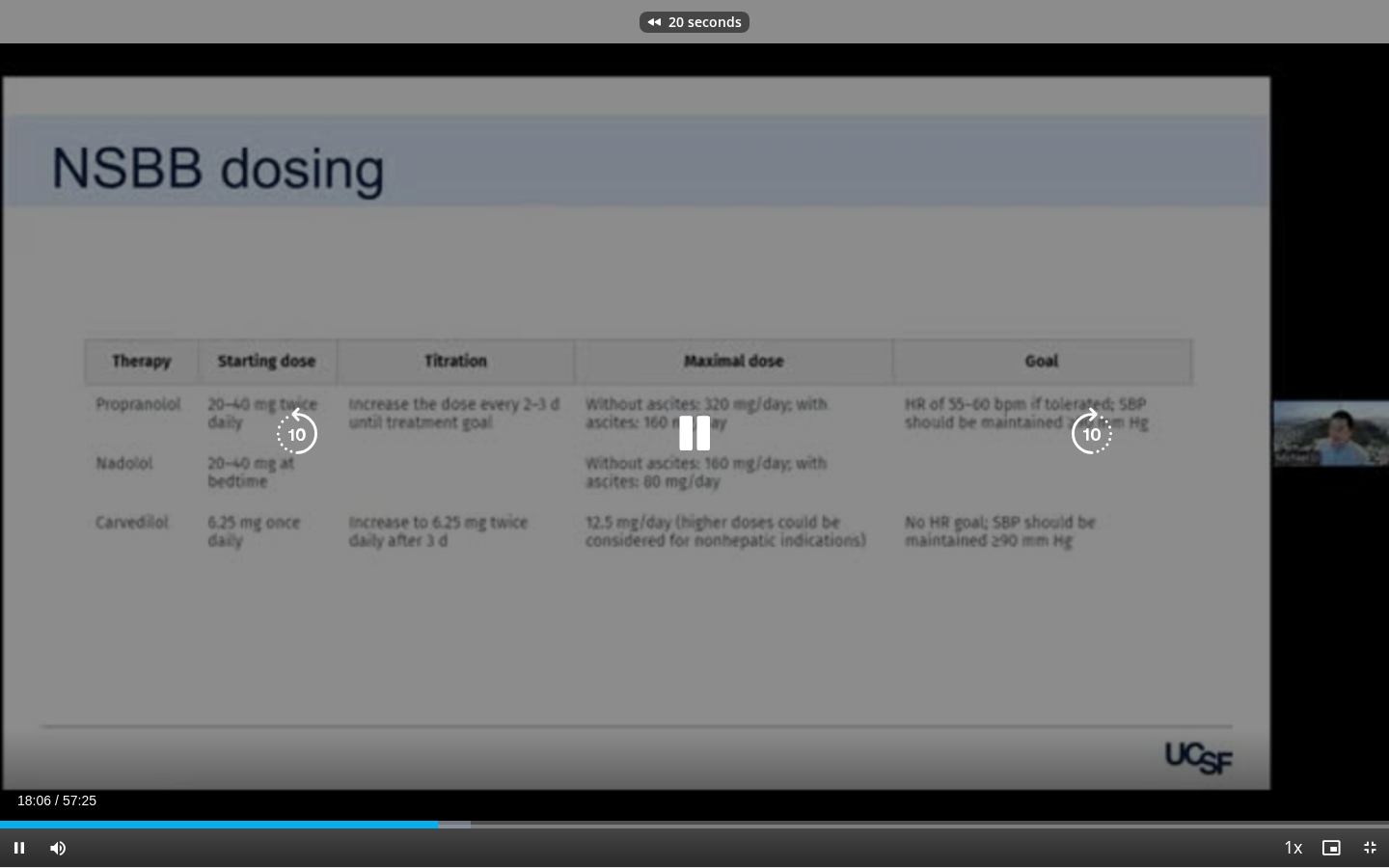 click at bounding box center [297, 434] 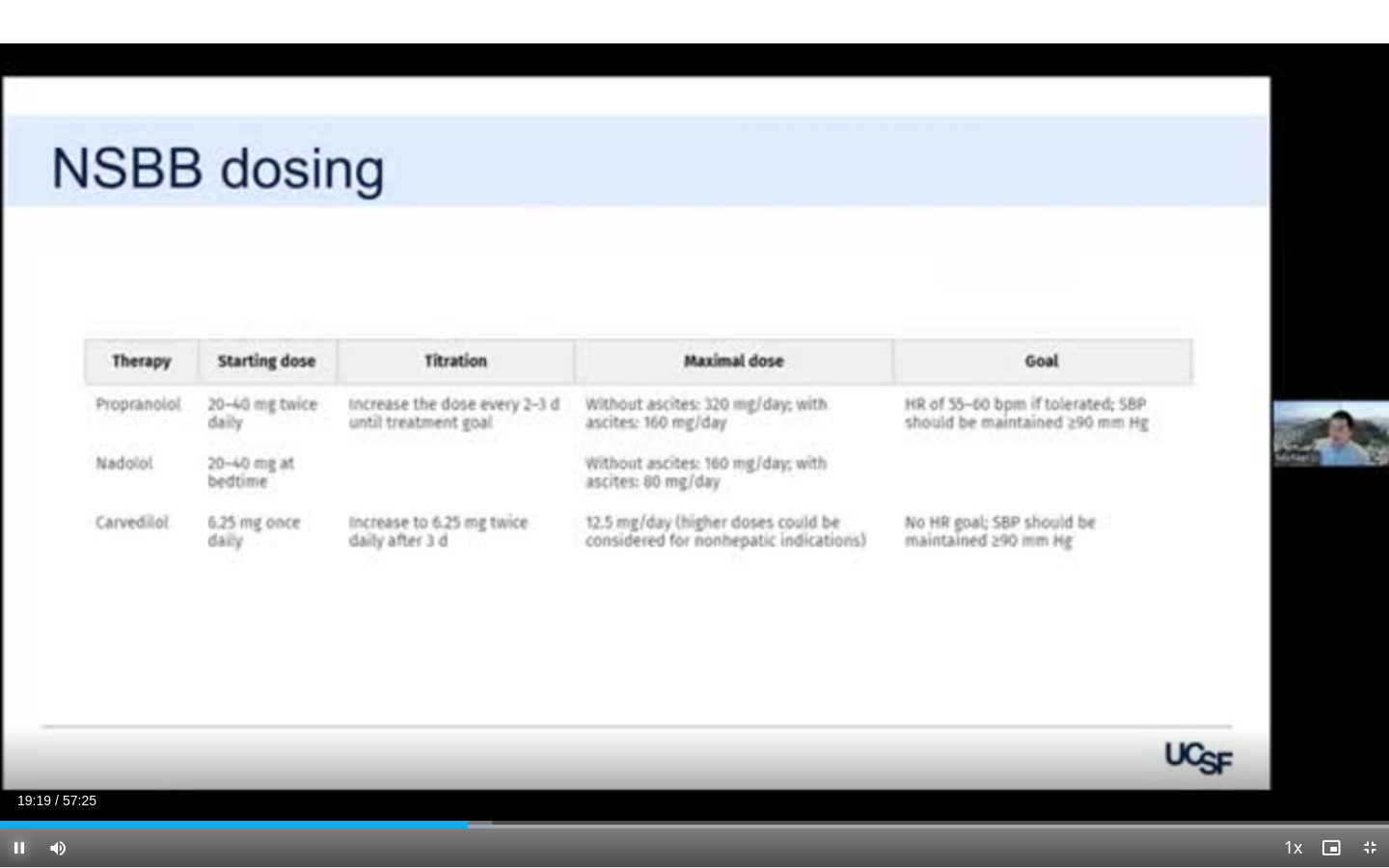 click at bounding box center [19, 848] 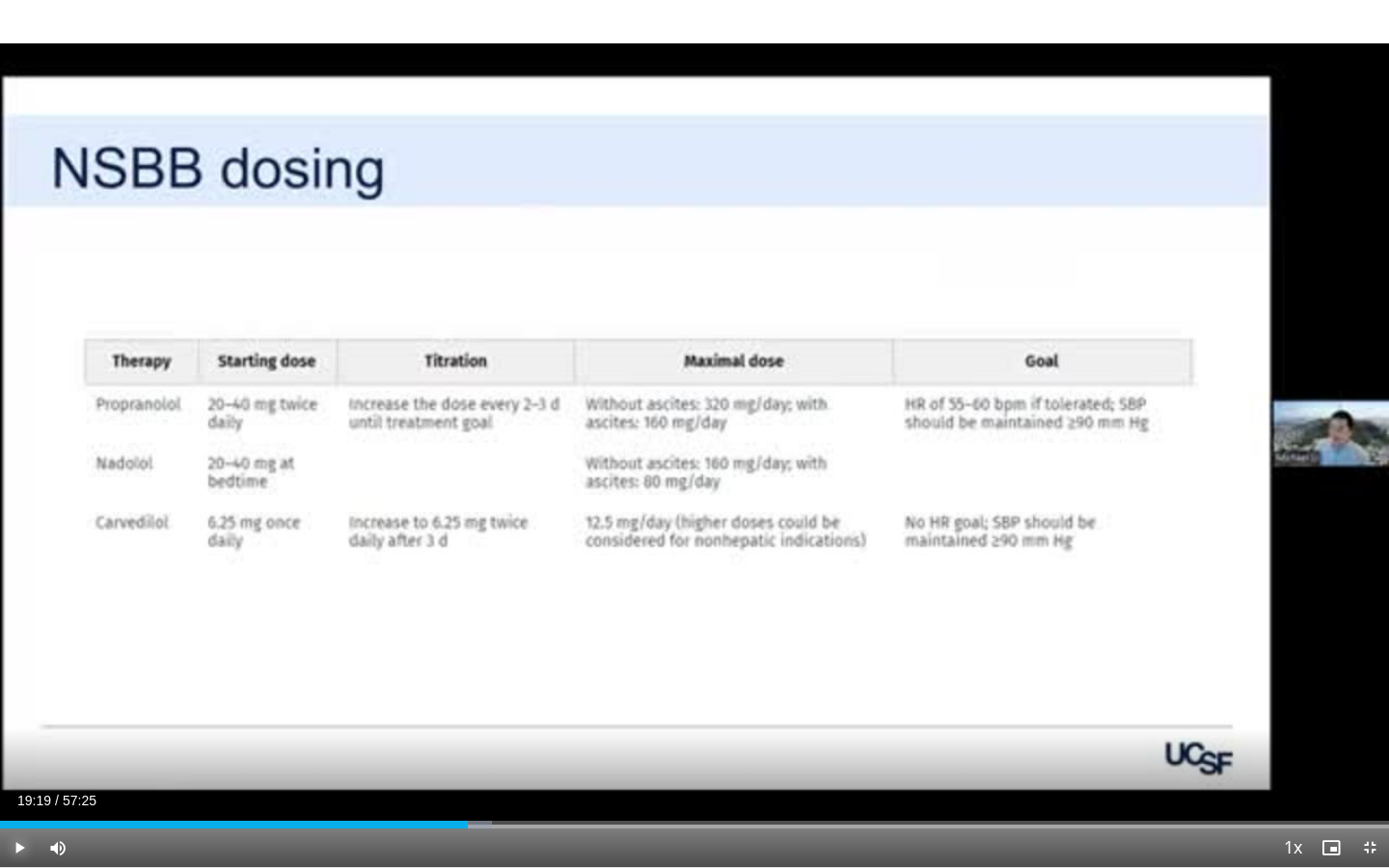 click at bounding box center [19, 848] 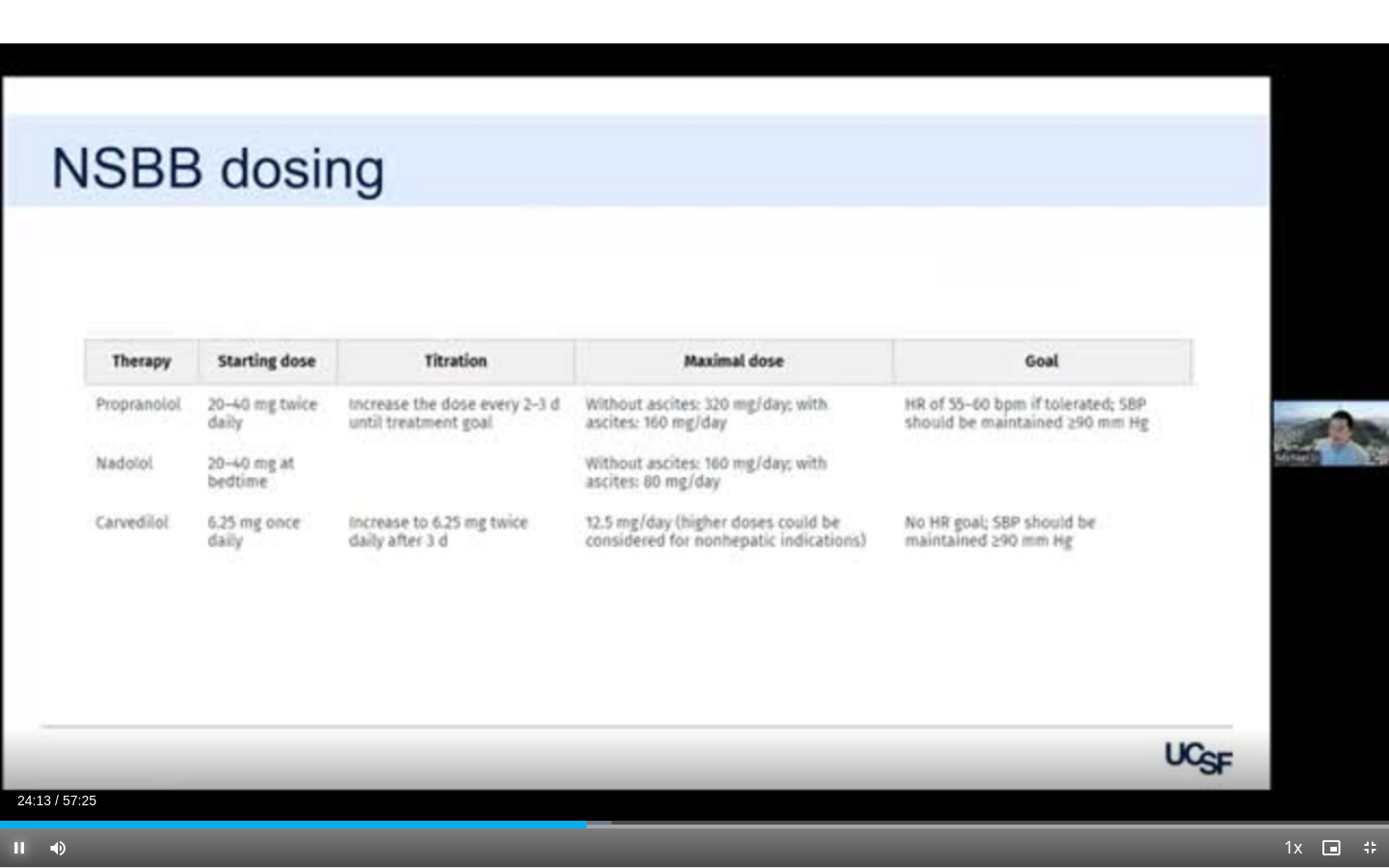 click at bounding box center (19, 848) 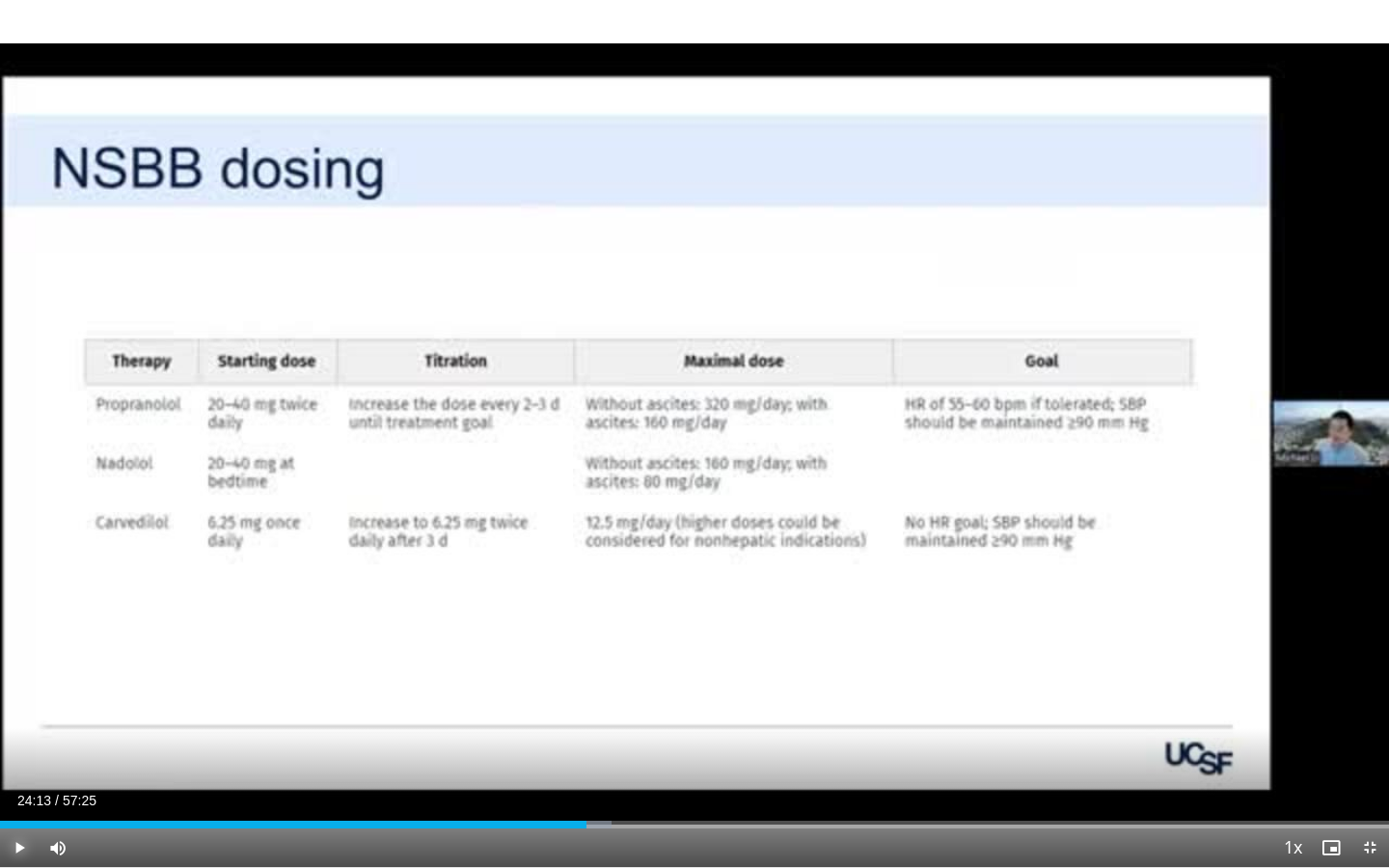 click at bounding box center (19, 848) 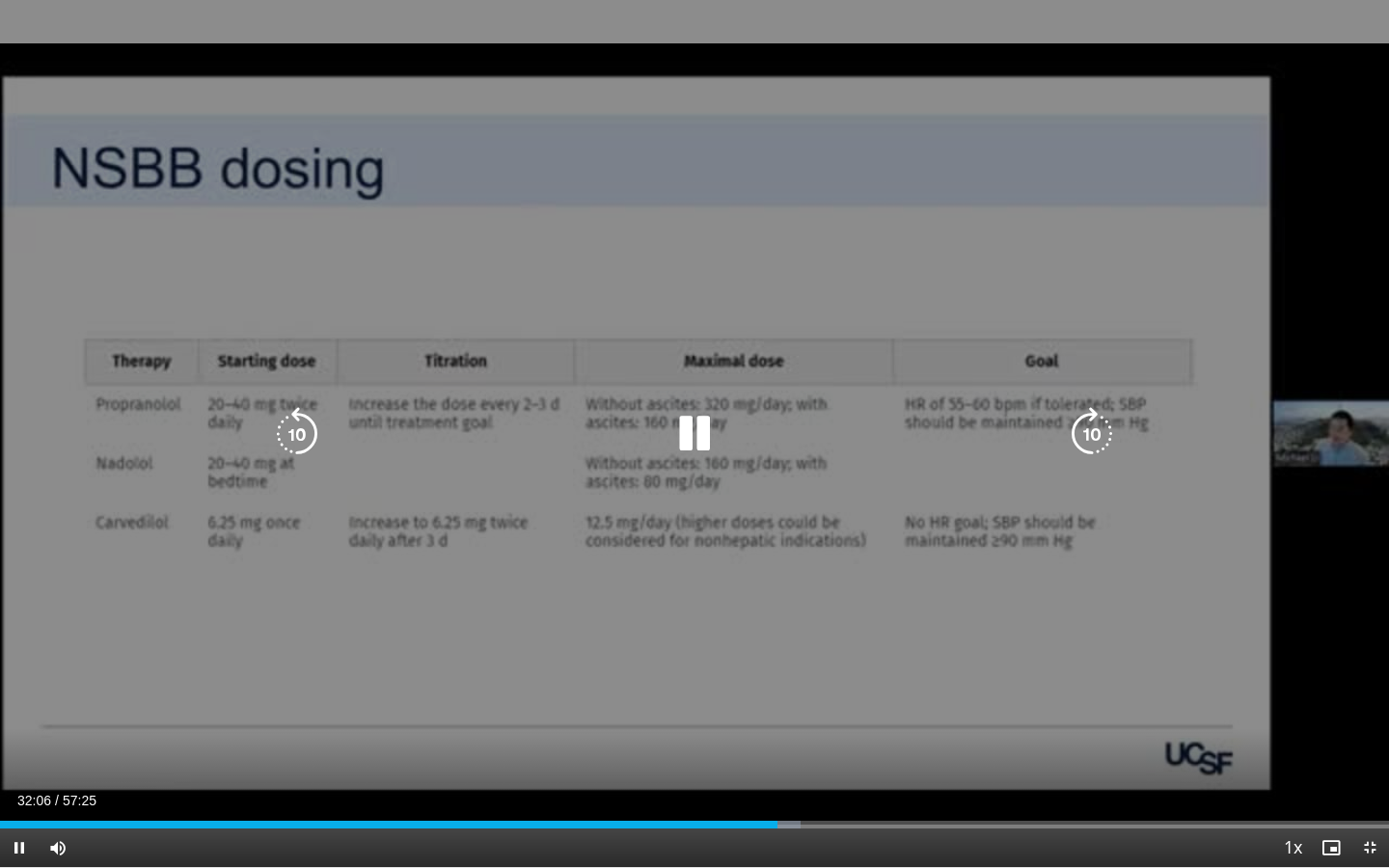 click on "10 seconds
Tap to unmute" at bounding box center (694, 433) 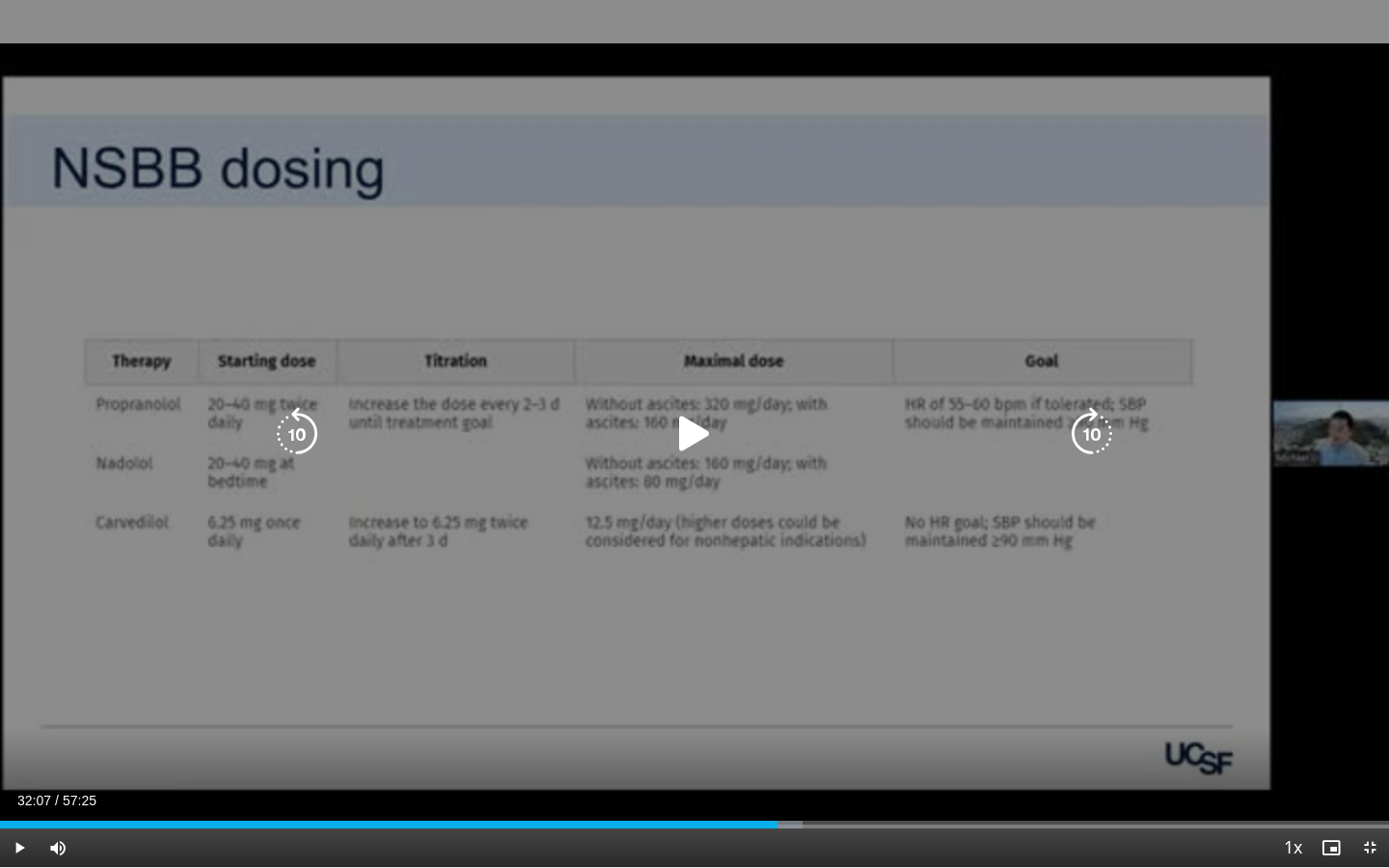 click at bounding box center [694, 434] 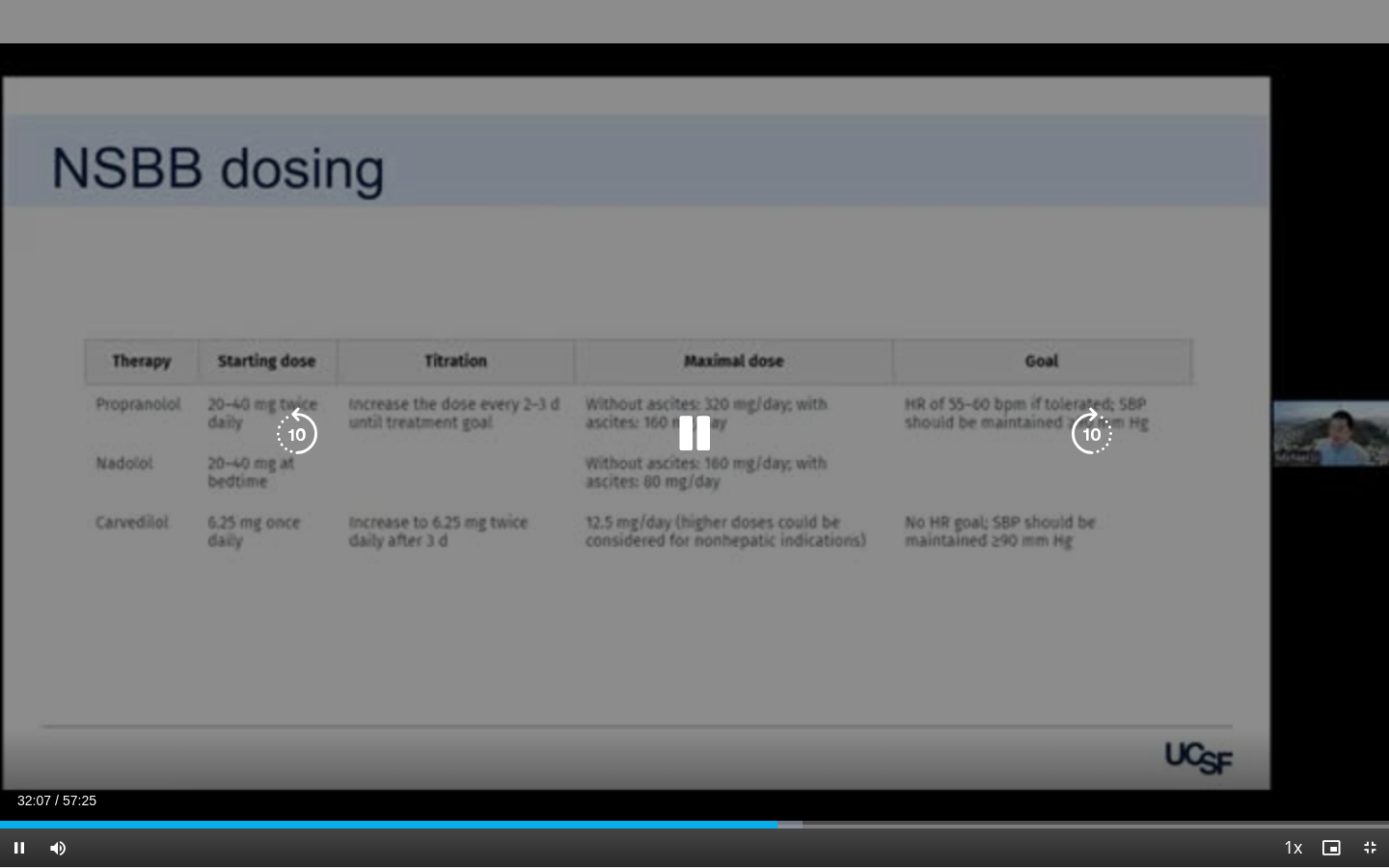 type 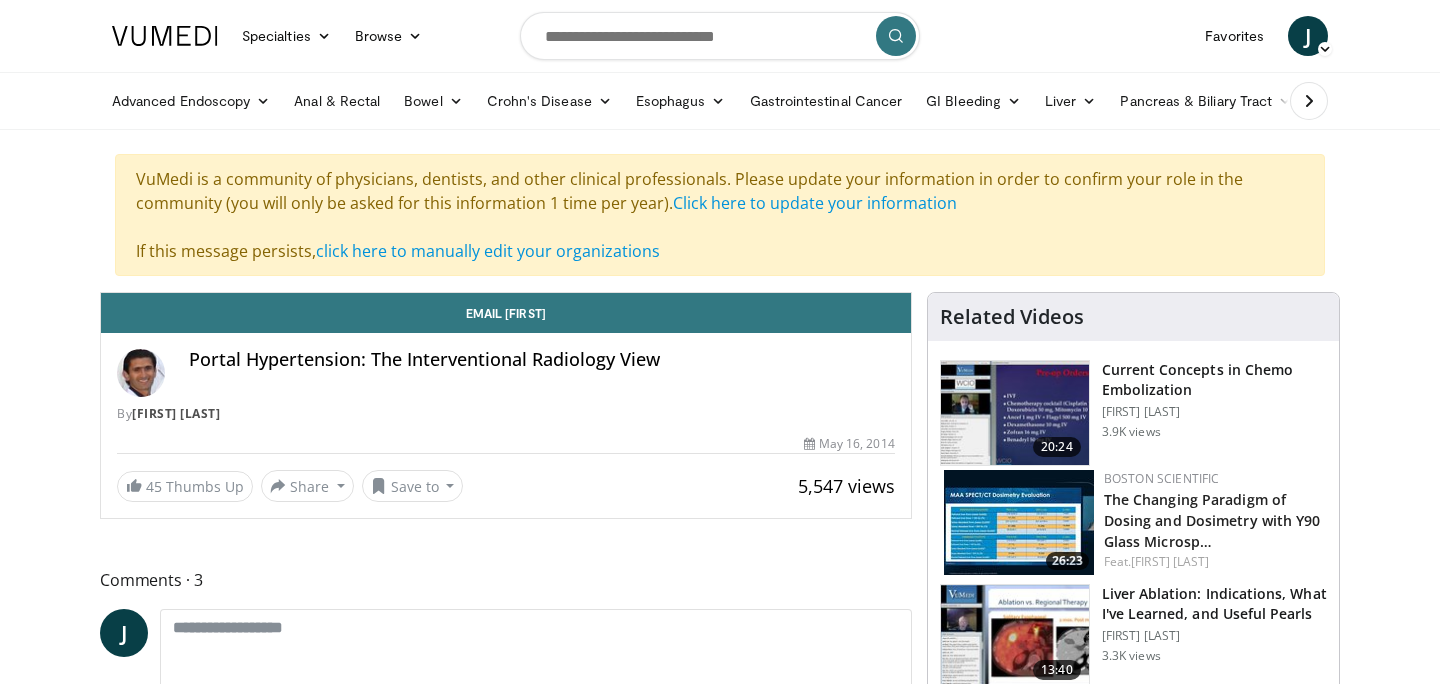 scroll, scrollTop: 0, scrollLeft: 0, axis: both 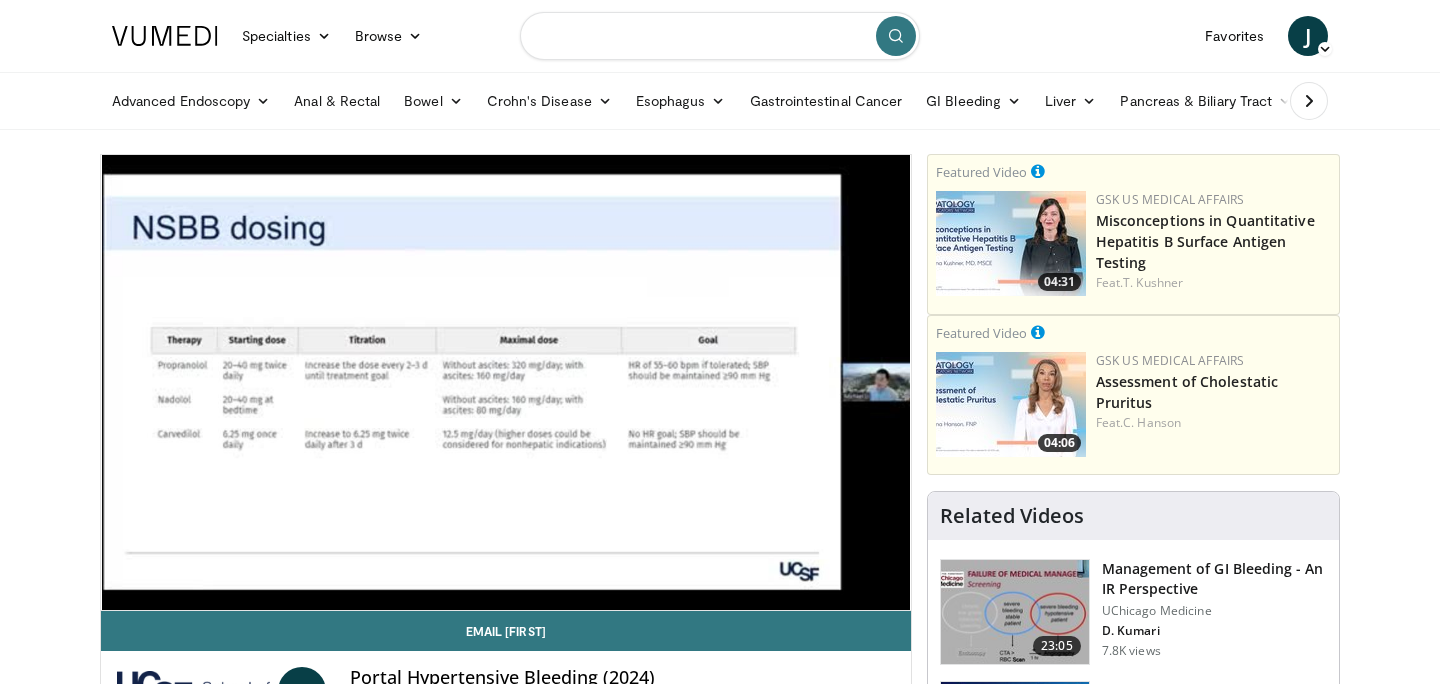 click at bounding box center (720, 36) 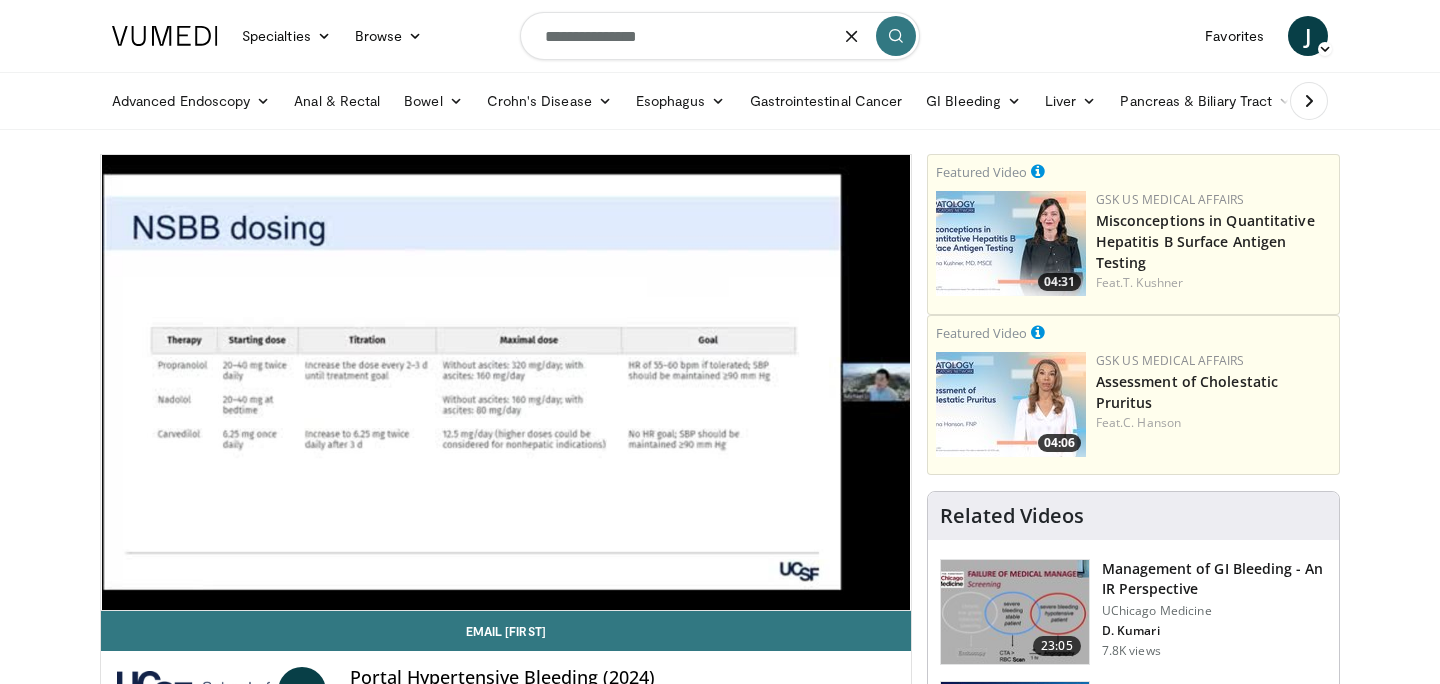 type on "**********" 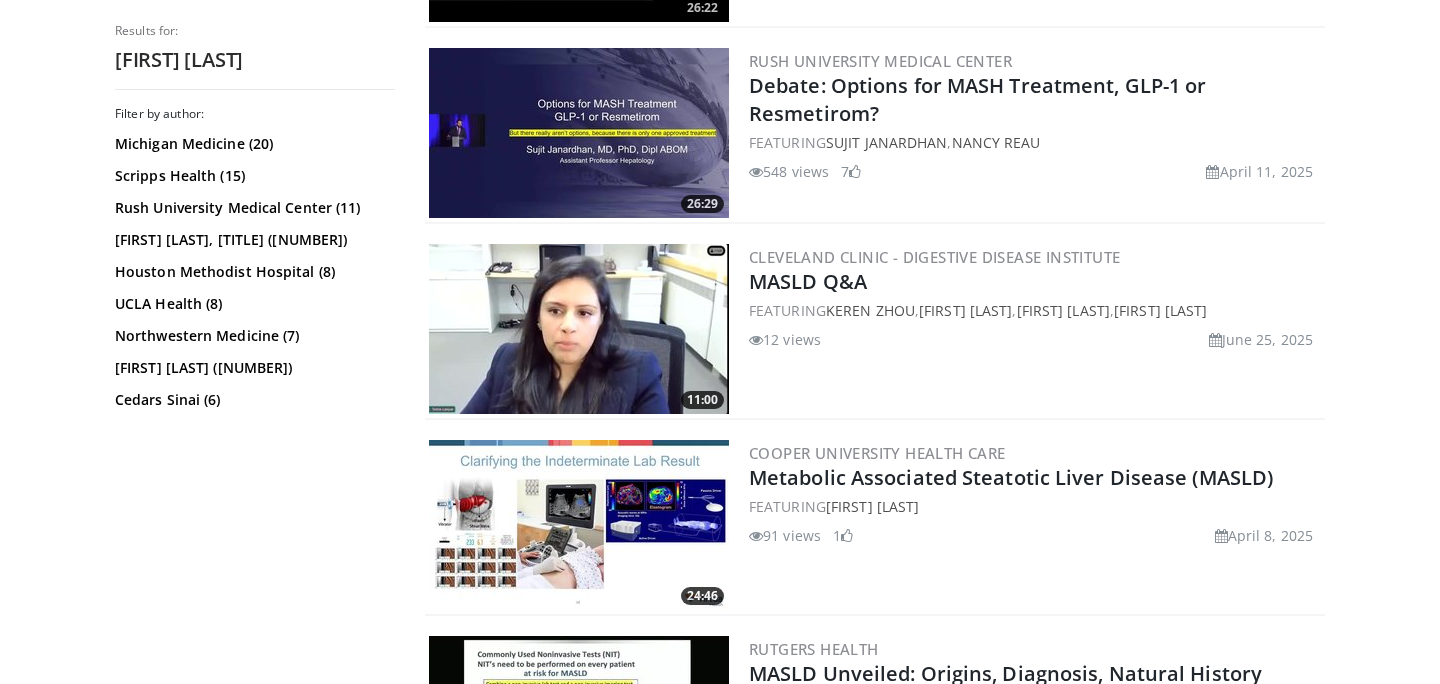 scroll, scrollTop: 737, scrollLeft: 0, axis: vertical 